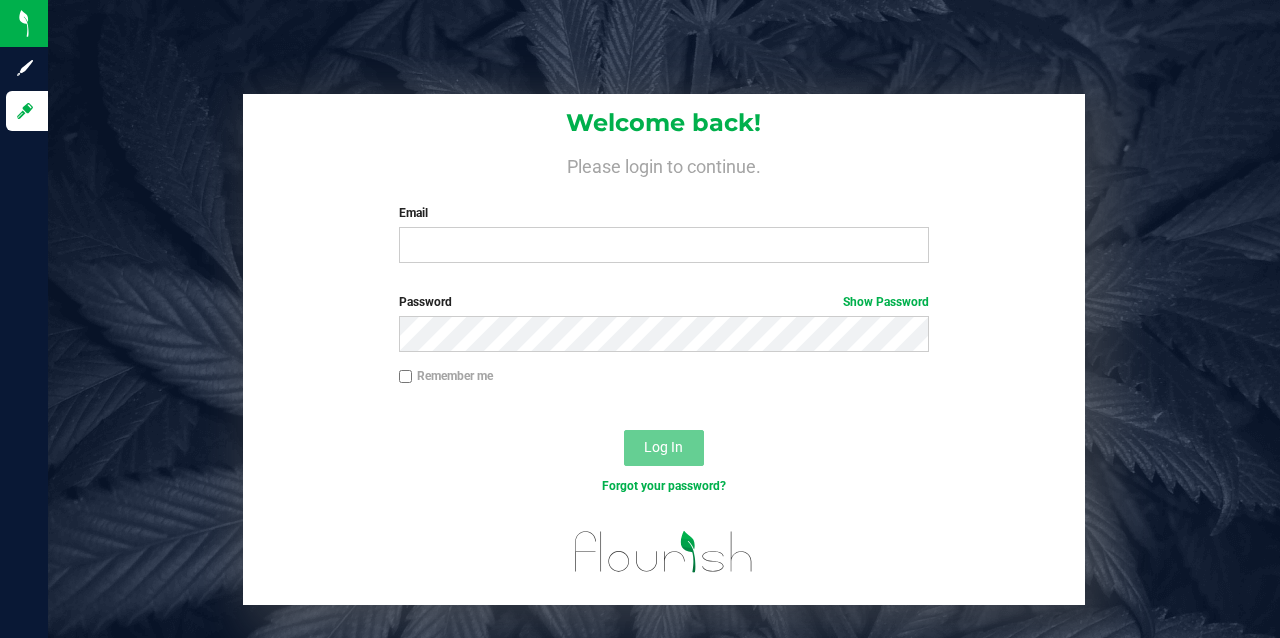 scroll, scrollTop: 0, scrollLeft: 0, axis: both 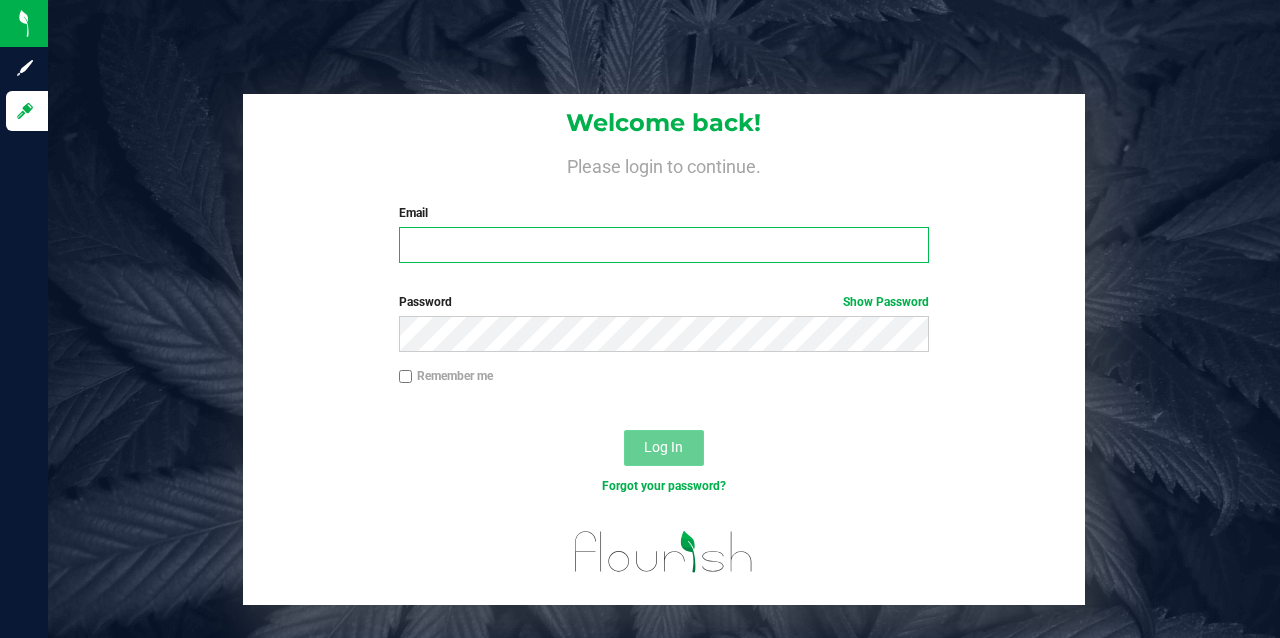 type on "khawkins@slatercenter.com" 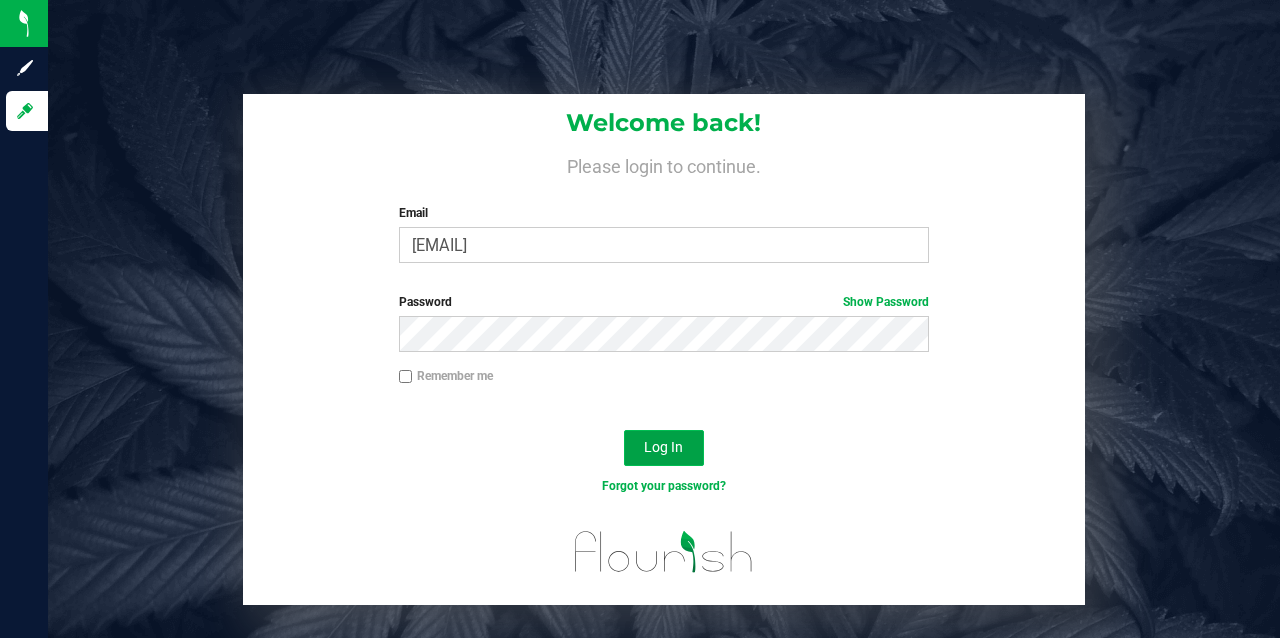 click on "Log In" at bounding box center (663, 447) 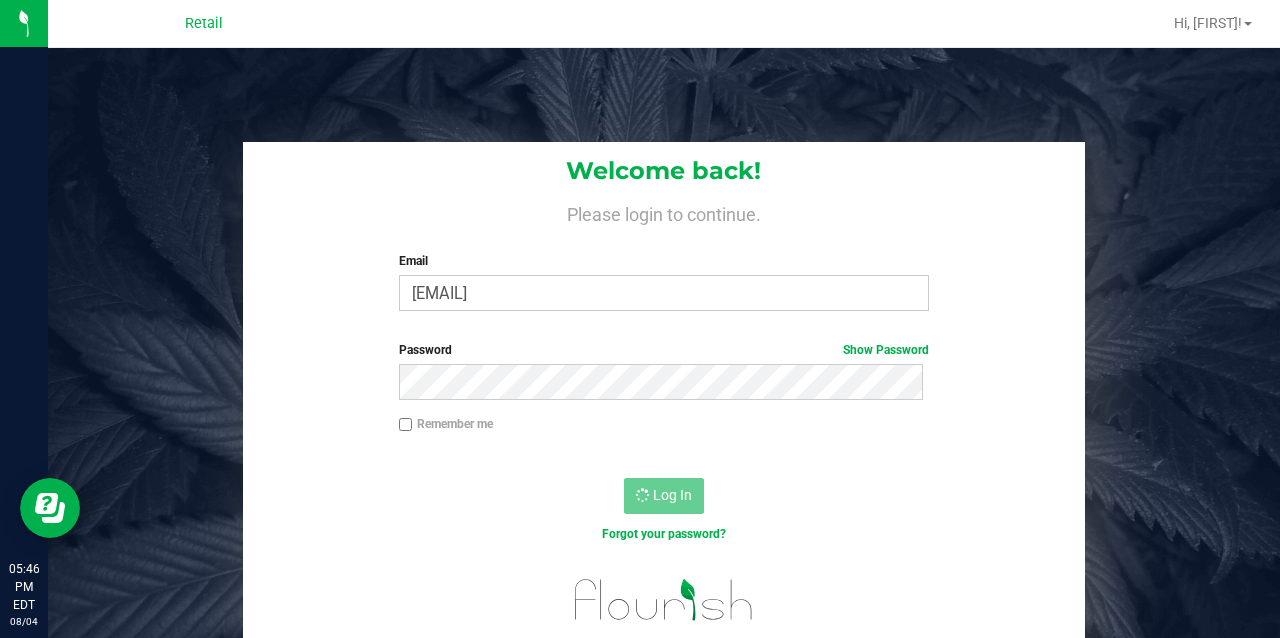 scroll, scrollTop: 0, scrollLeft: 0, axis: both 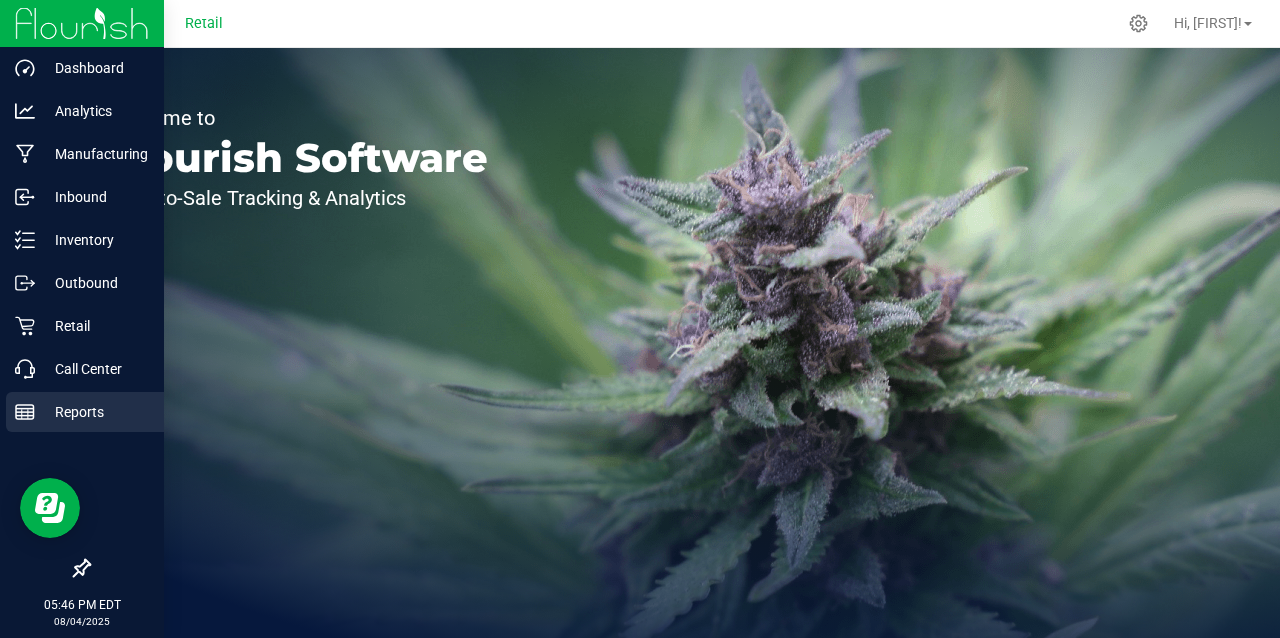 click on "Reports" at bounding box center [95, 412] 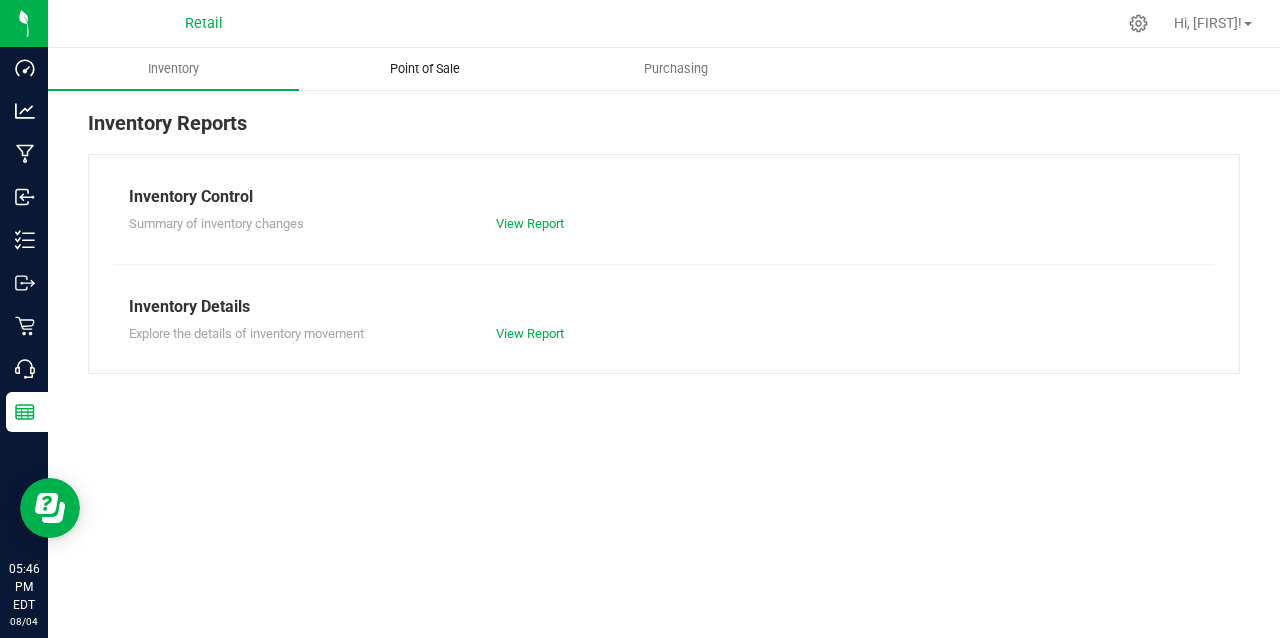 click on "Point of Sale" at bounding box center [425, 69] 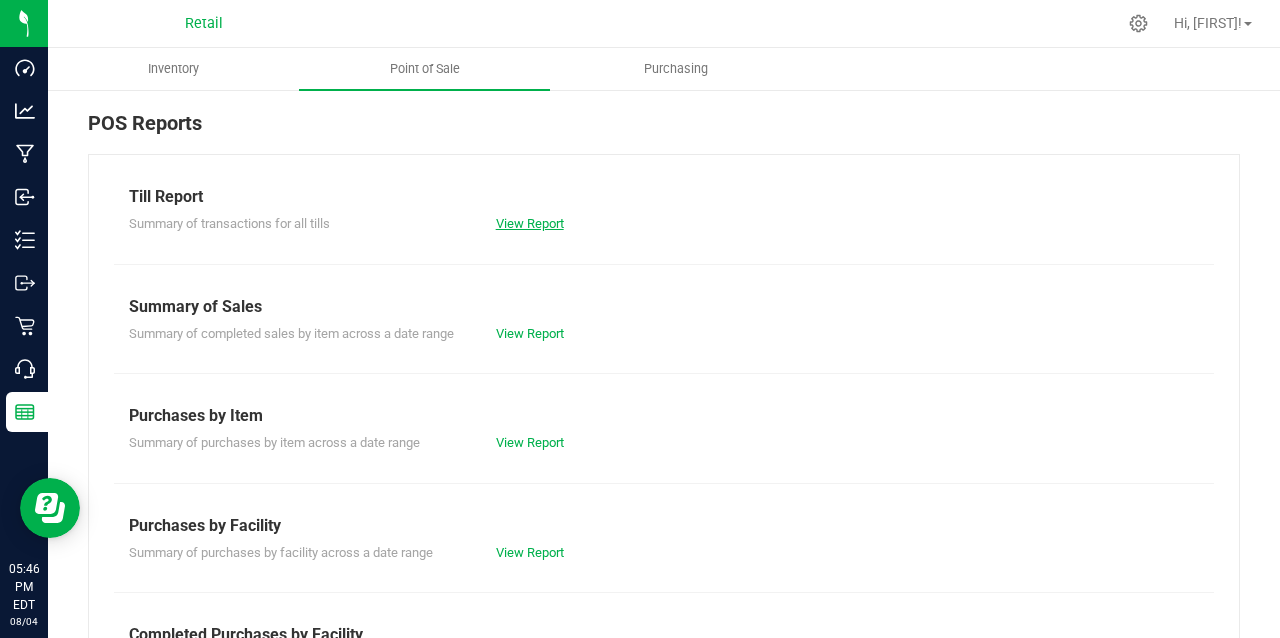 click on "View Report" at bounding box center (530, 223) 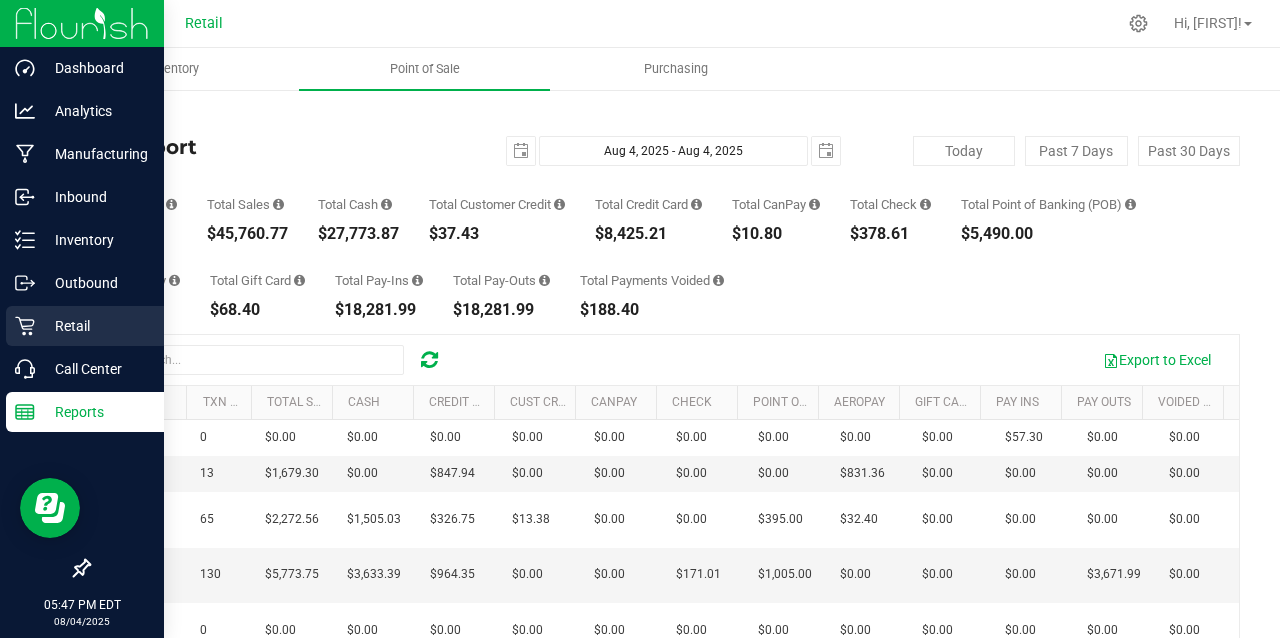 click on "Retail" at bounding box center [95, 326] 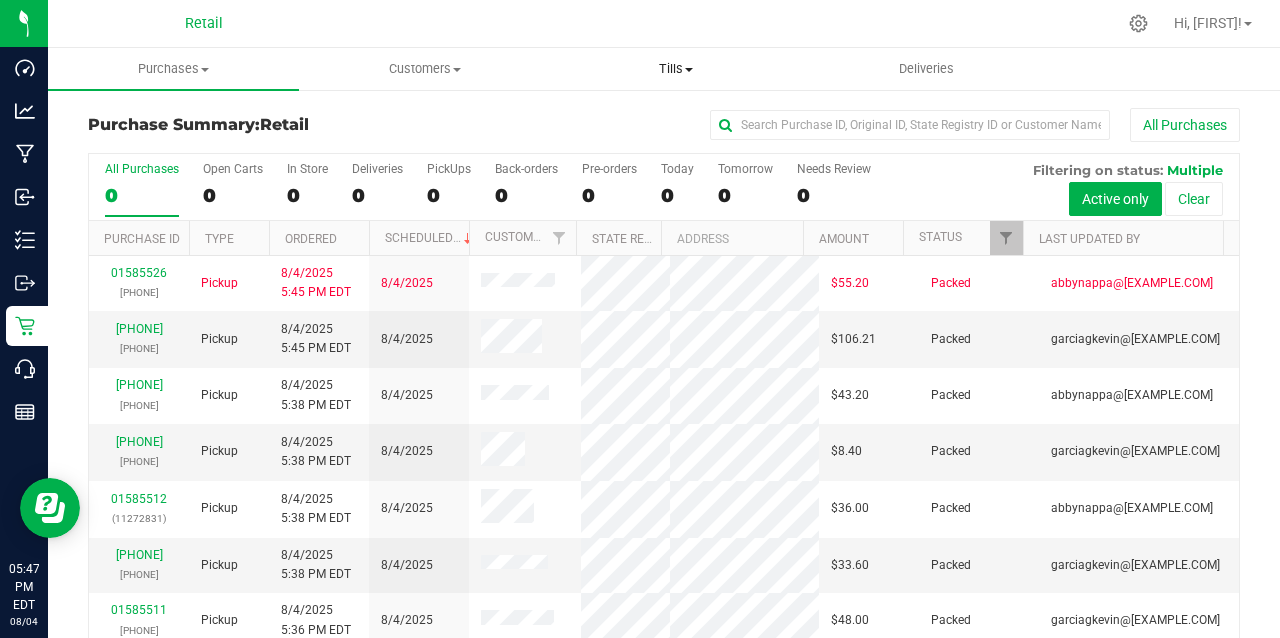 click on "Tills" at bounding box center (675, 69) 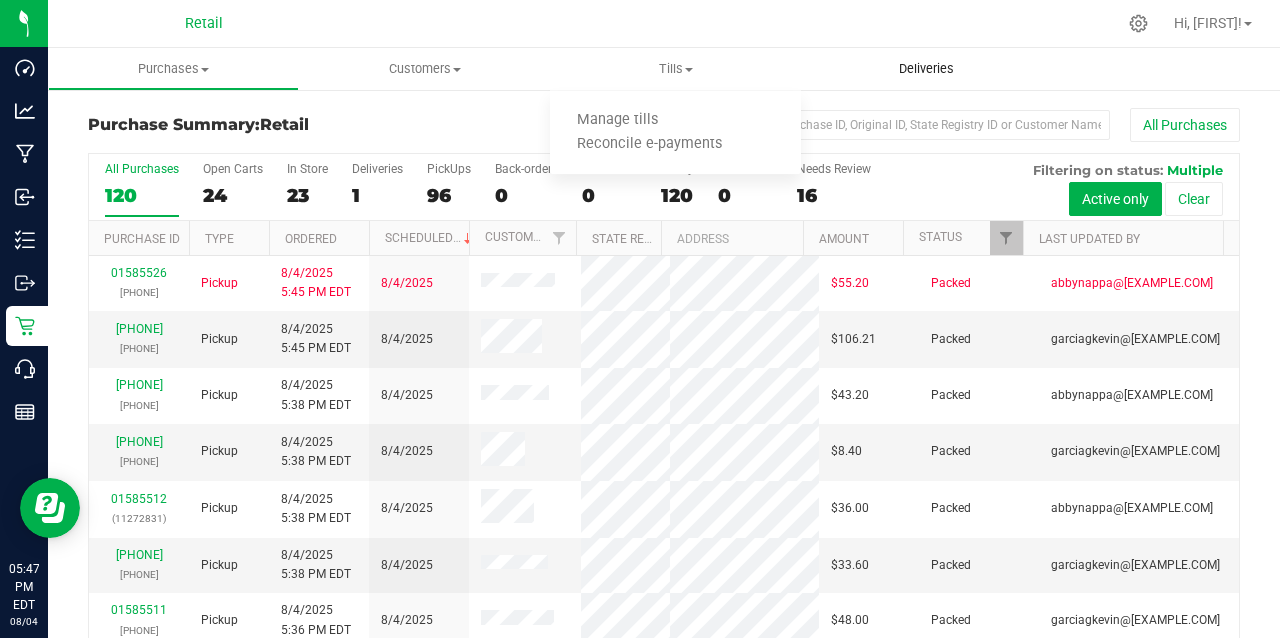click on "Deliveries" at bounding box center (926, 69) 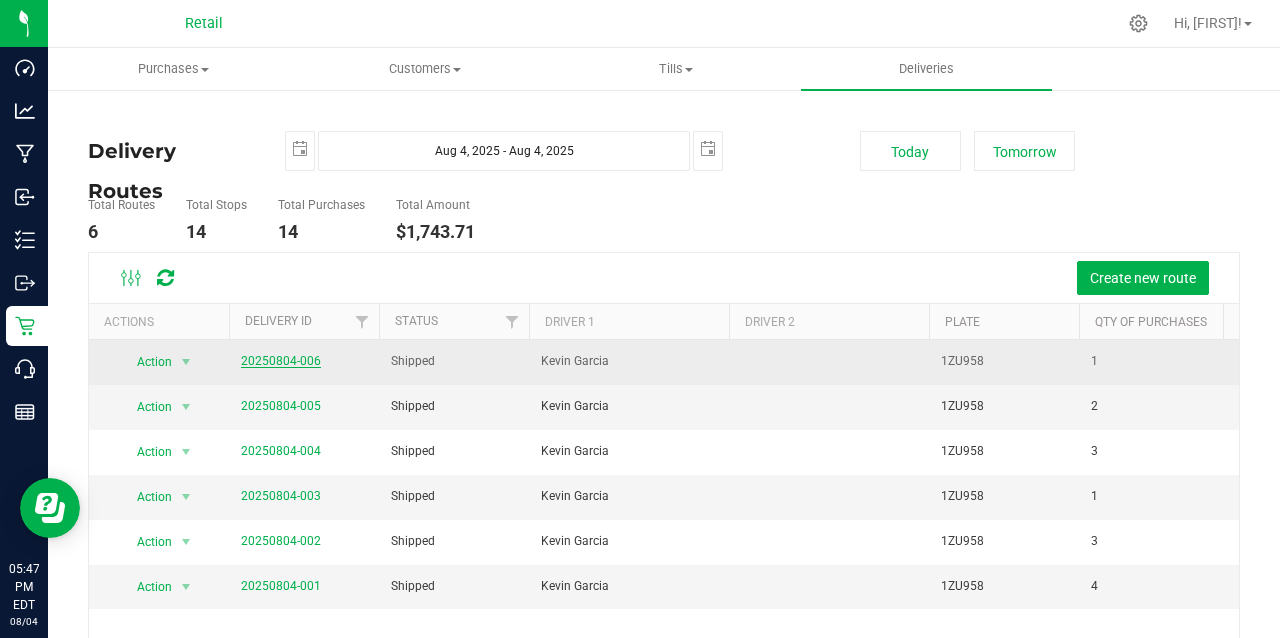 click on "20250804-006" at bounding box center [281, 361] 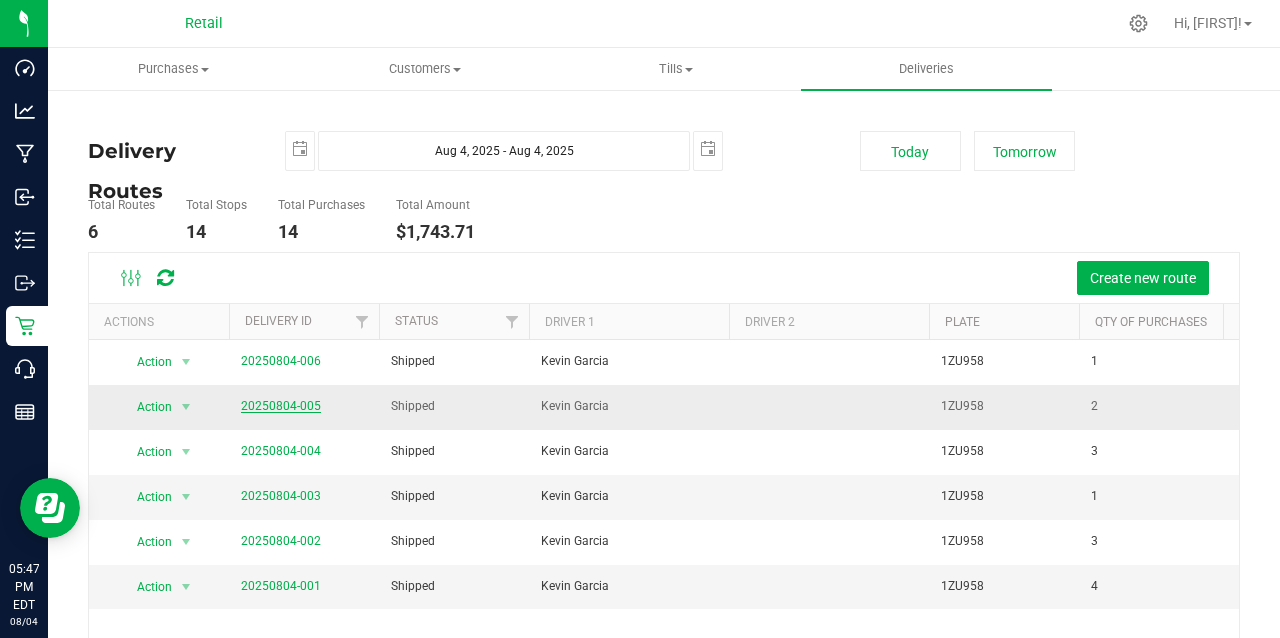 click on "20250804-005" at bounding box center [281, 406] 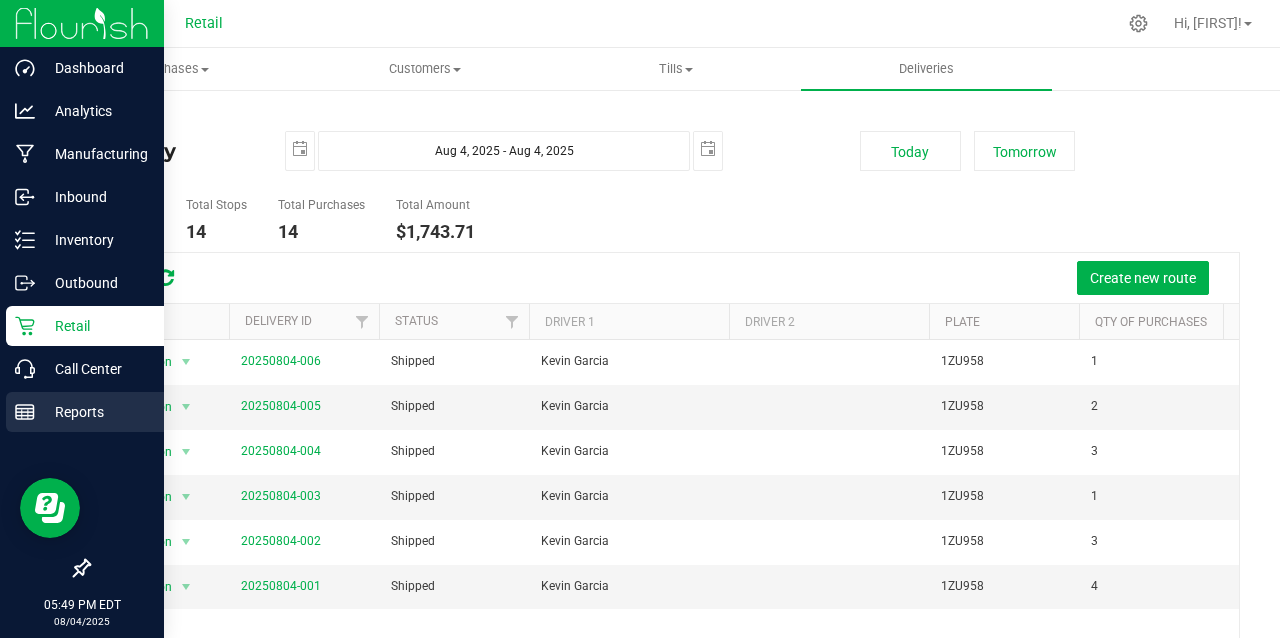 click on "Reports" at bounding box center (95, 412) 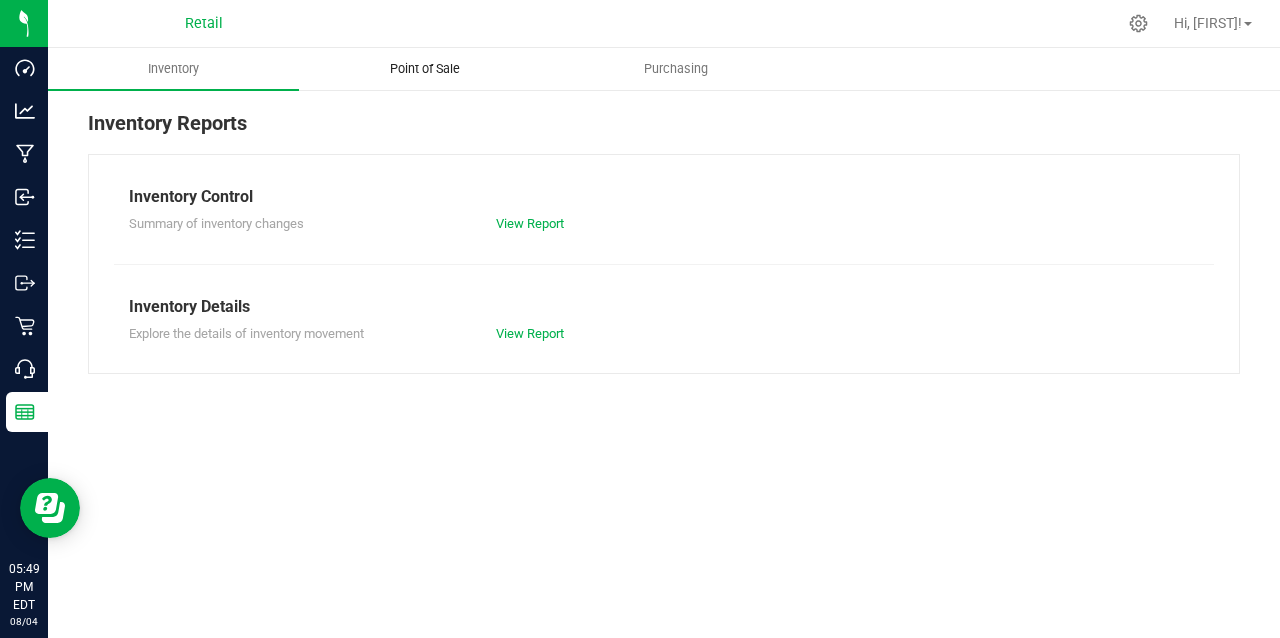 click on "Point of Sale" at bounding box center (425, 69) 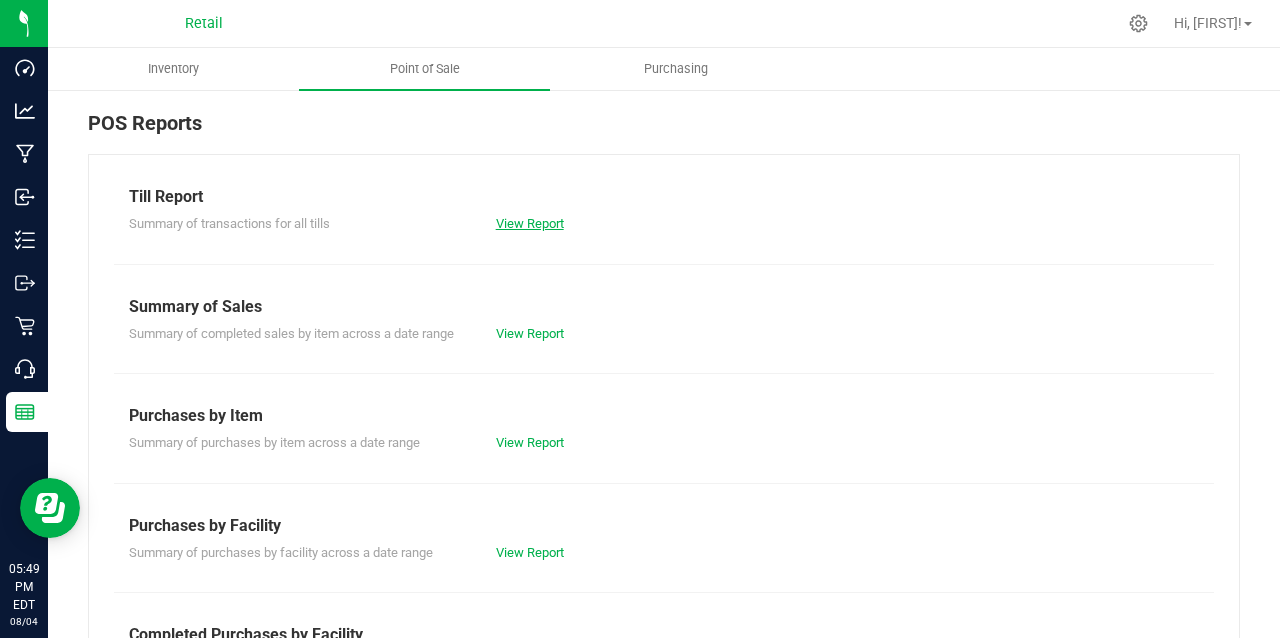 click on "View Report" at bounding box center [530, 223] 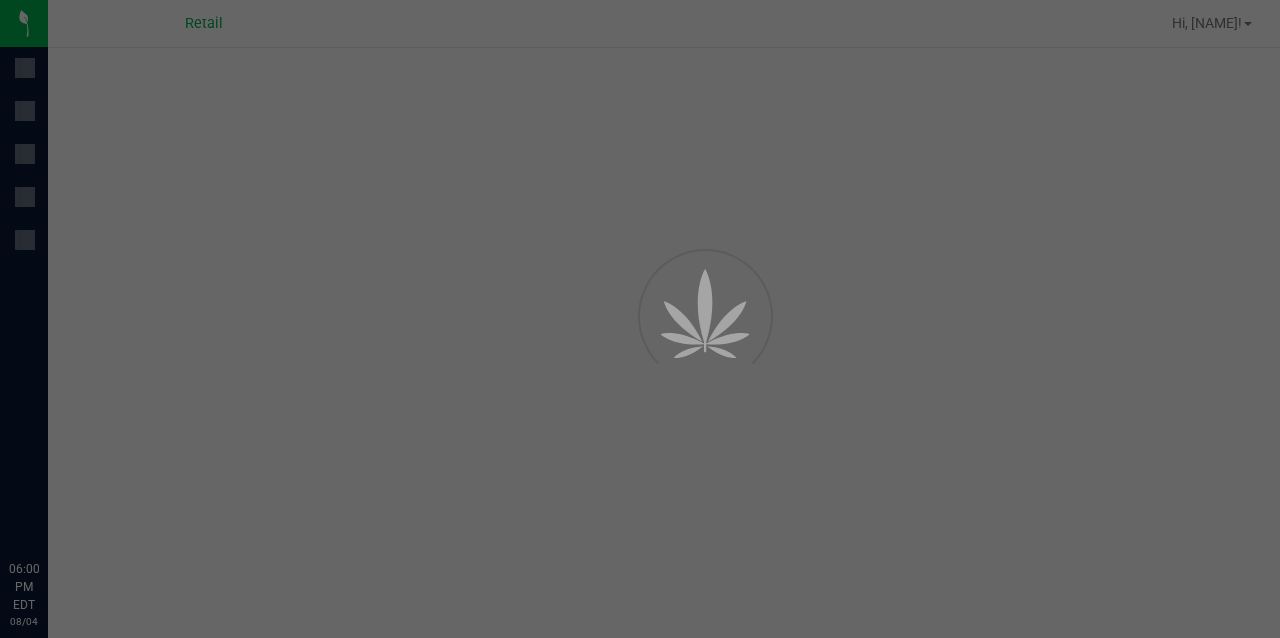 scroll, scrollTop: 0, scrollLeft: 0, axis: both 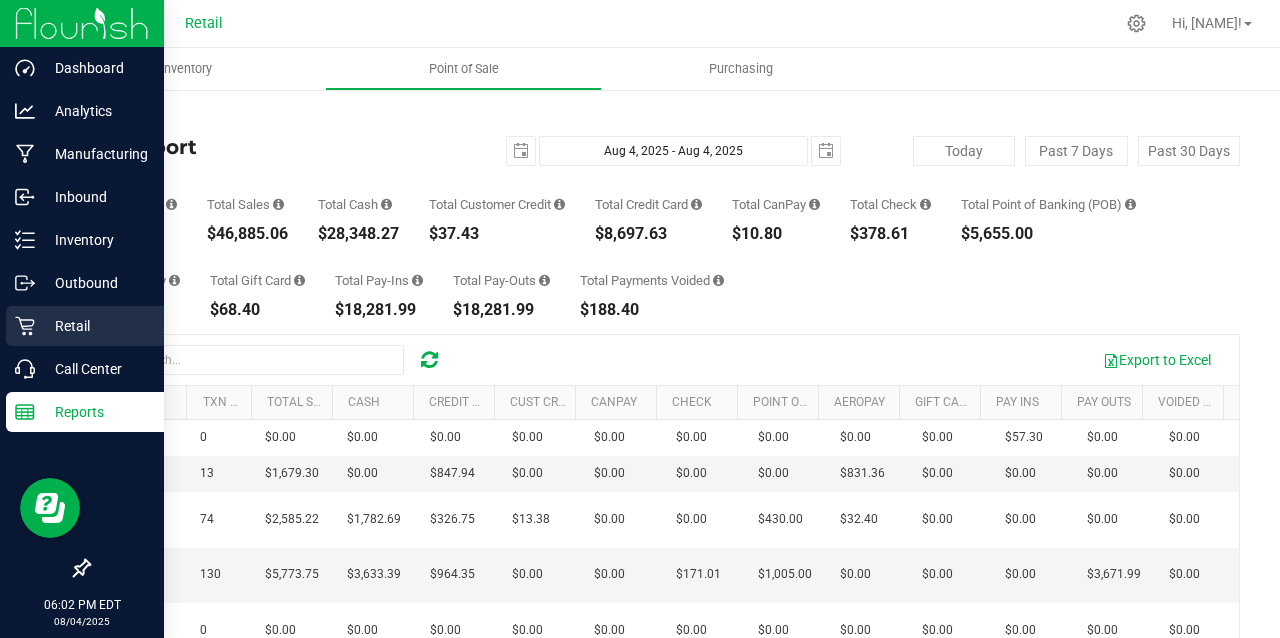 click on "Retail" at bounding box center (95, 326) 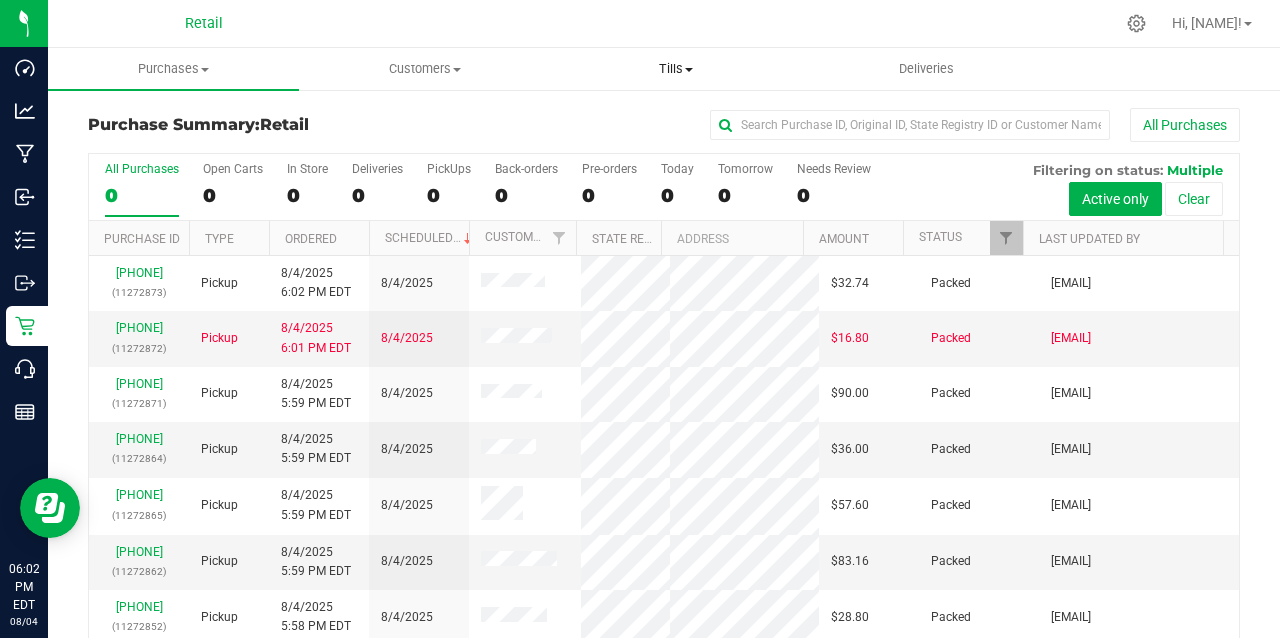 click at bounding box center [689, 70] 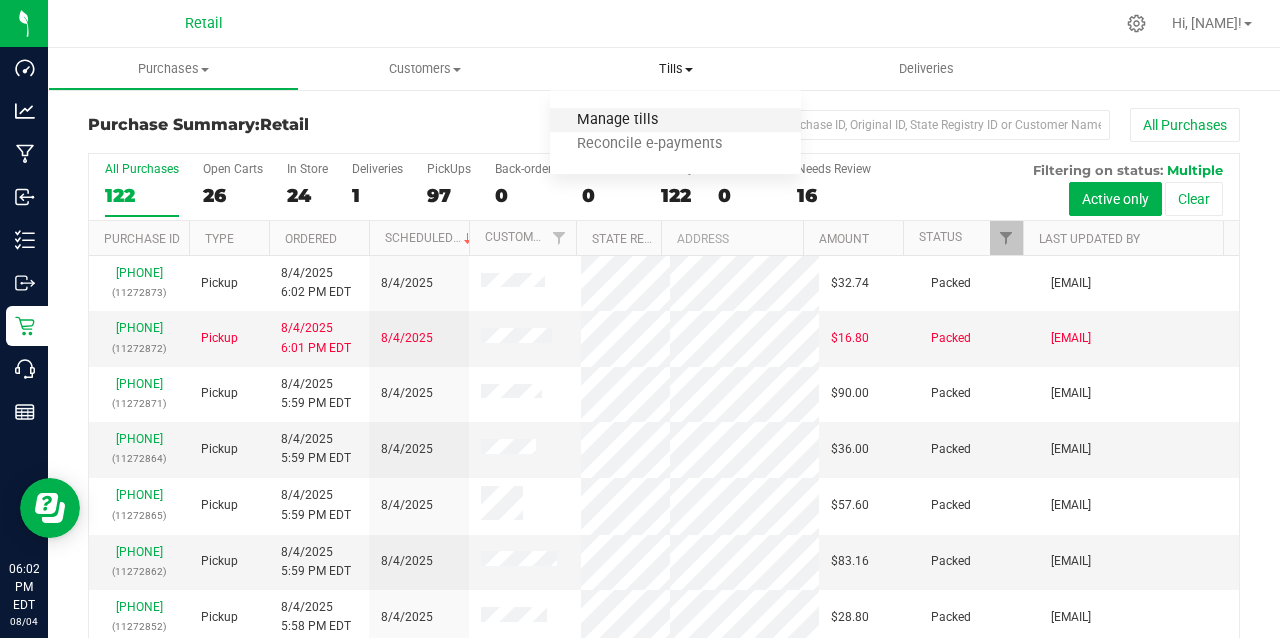 click on "Manage tills" at bounding box center (617, 120) 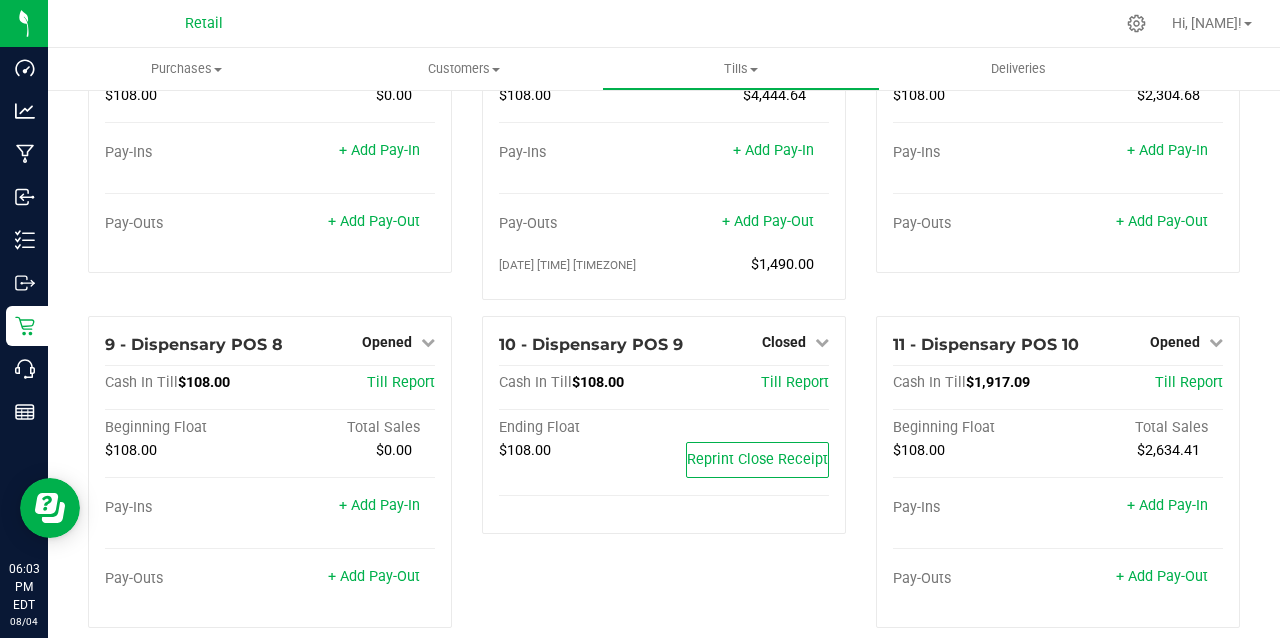 scroll, scrollTop: 576, scrollLeft: 0, axis: vertical 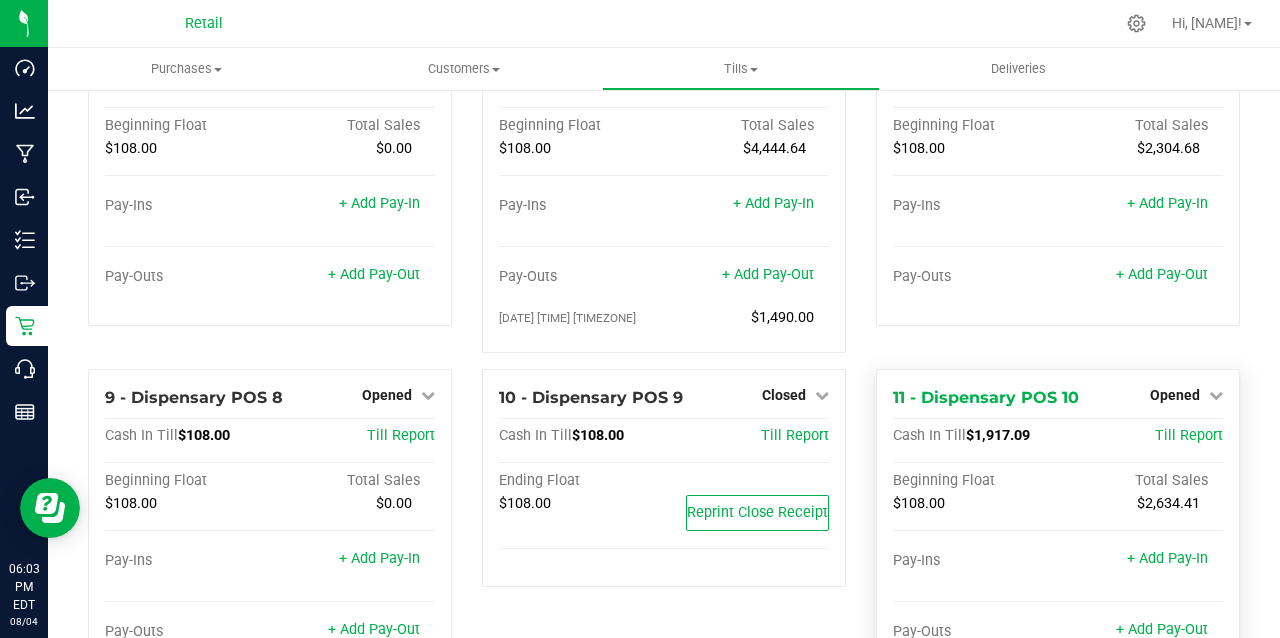 click at bounding box center [1058, 586] 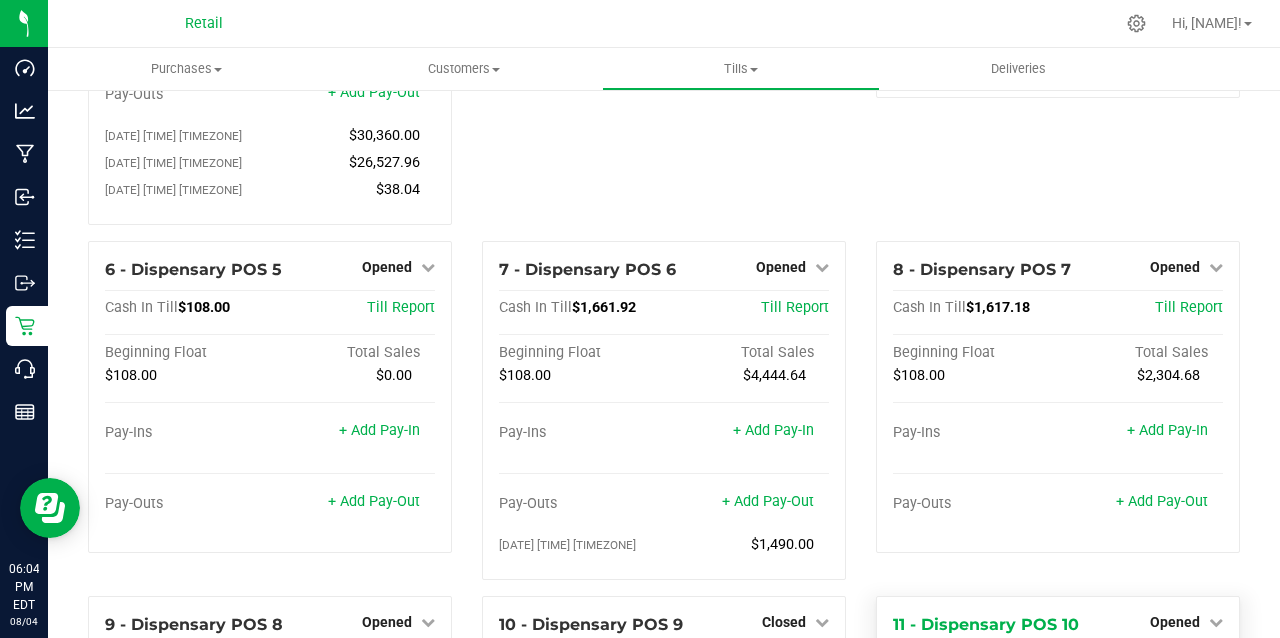 scroll, scrollTop: 355, scrollLeft: 0, axis: vertical 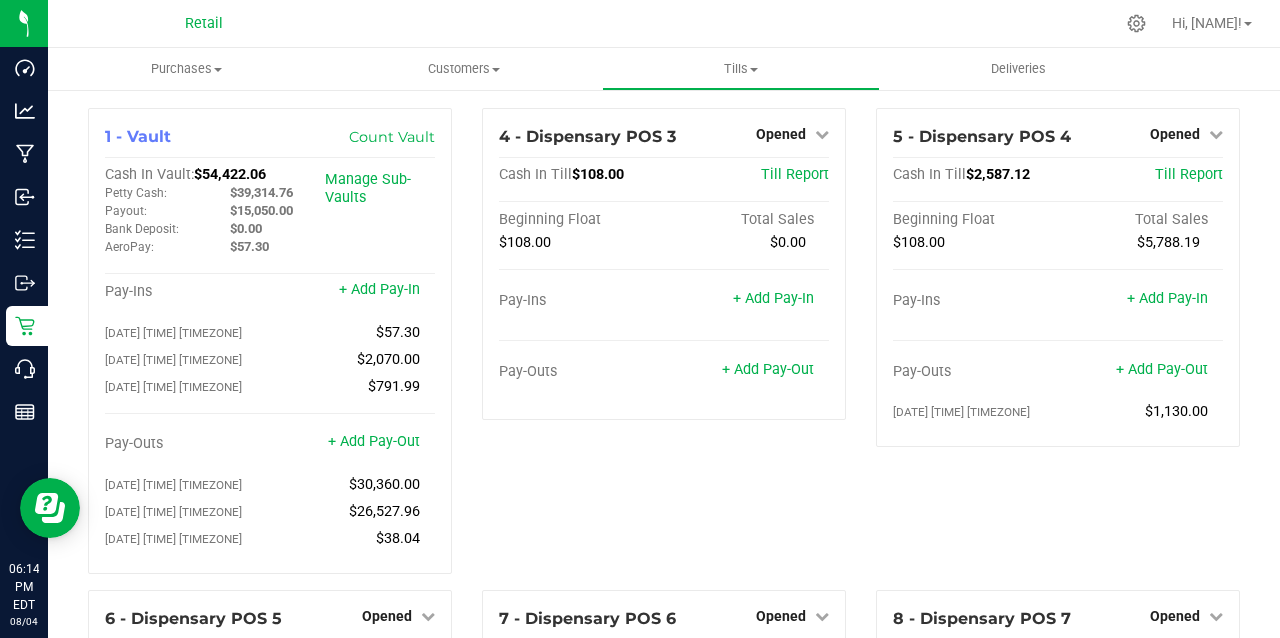 click on "5 - Dispensary POS 4  Opened  Close Till   Cash In Till   $2,587.12   Till Report   Beginning Float   Total Sales   $108.00       $5,788.19       Pay-Ins   + Add Pay-In   Pay-Outs   + Add Pay-Out   08/04/2025 2:14 PM EDT   $1,130.00" at bounding box center [1058, 349] 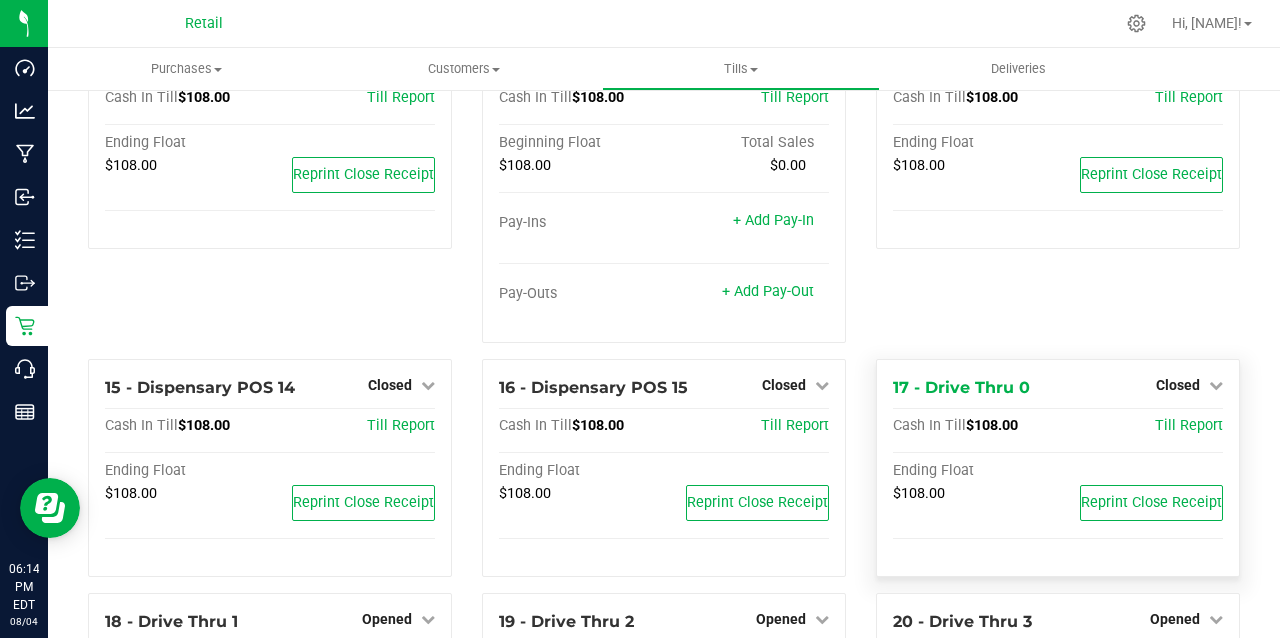 click at bounding box center [1058, 554] 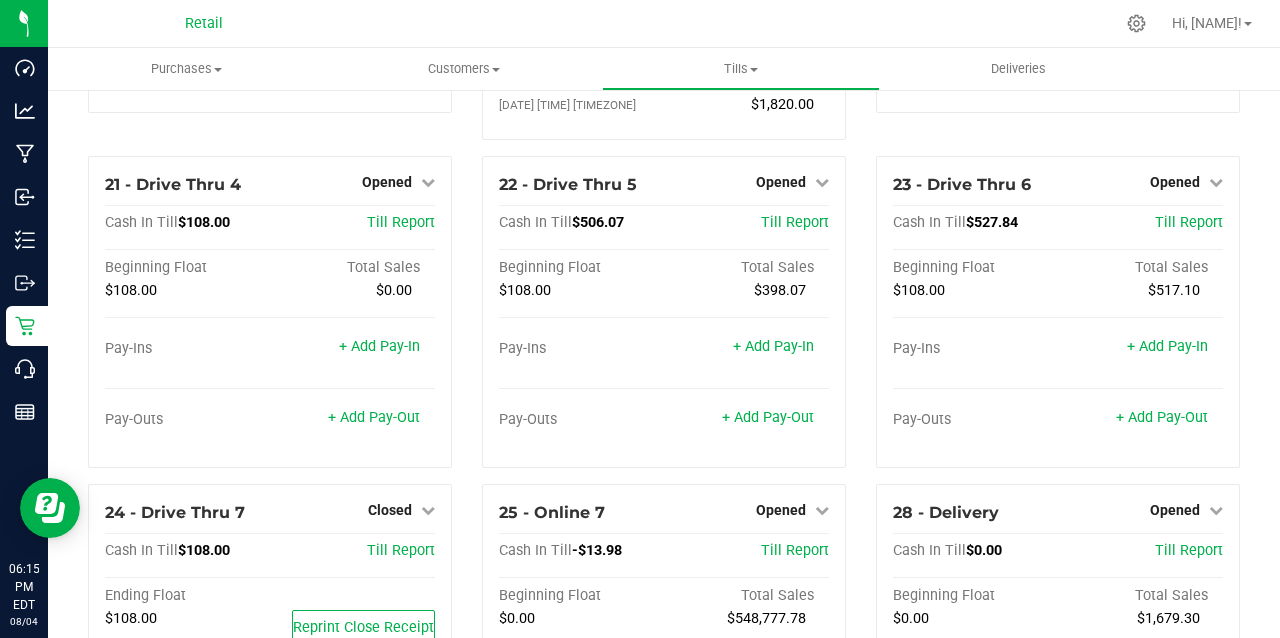 scroll, scrollTop: 2034, scrollLeft: 0, axis: vertical 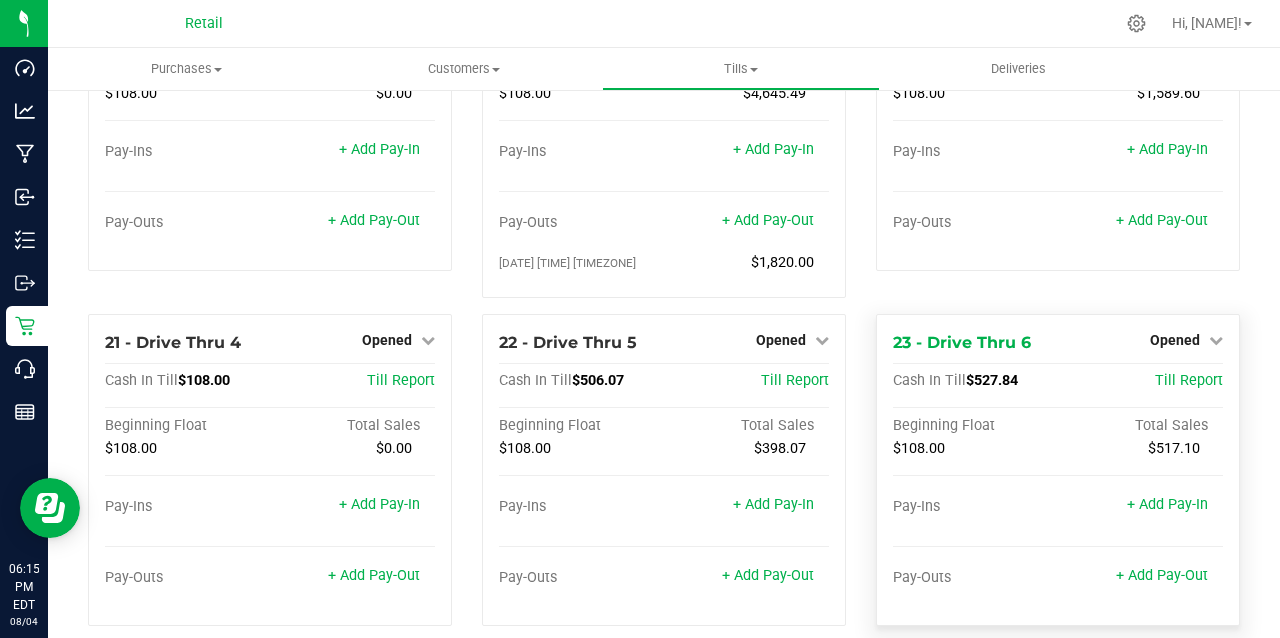 click at bounding box center (1058, 532) 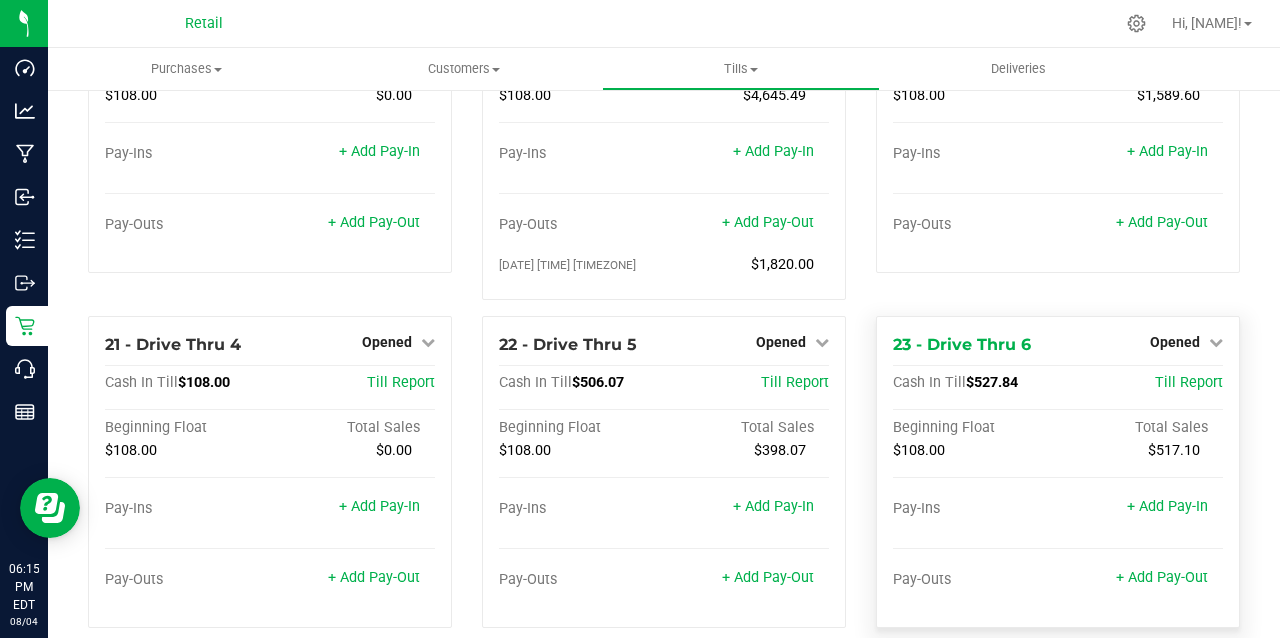 click at bounding box center (1058, 534) 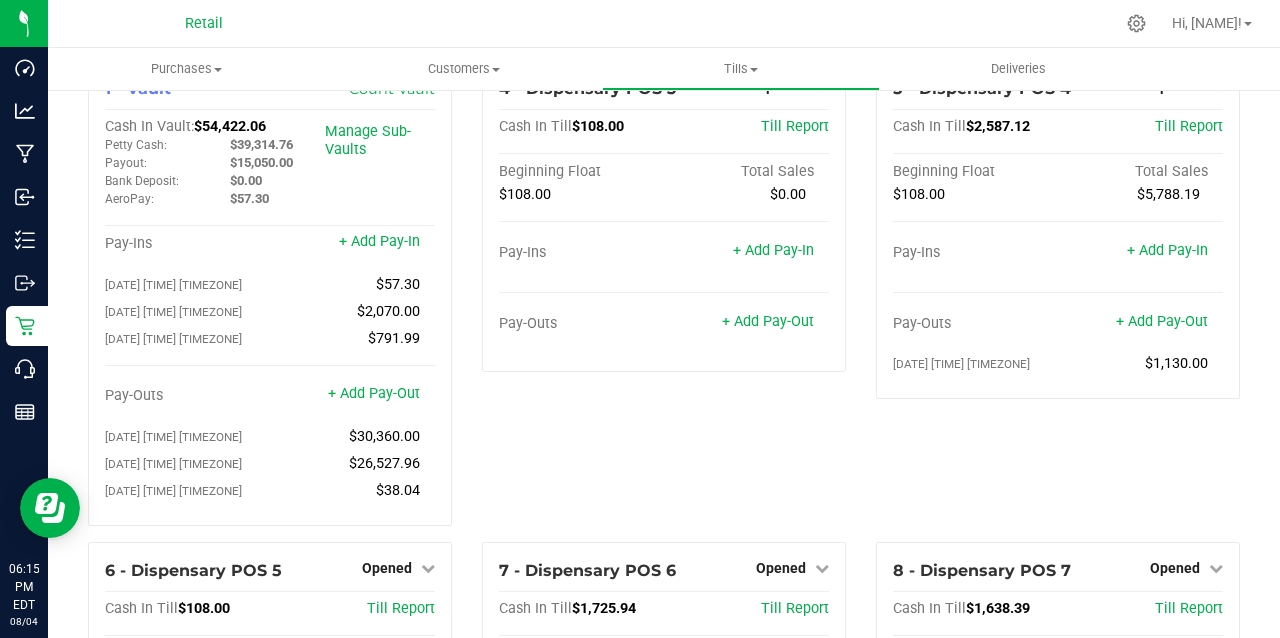 scroll, scrollTop: 0, scrollLeft: 0, axis: both 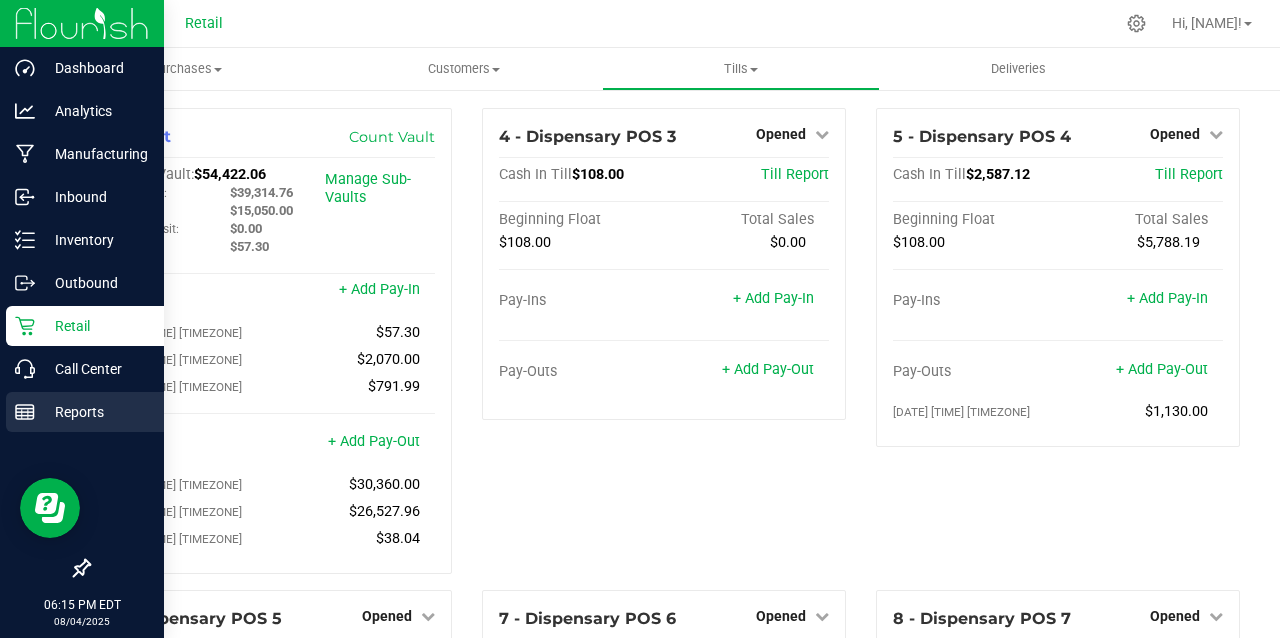 click 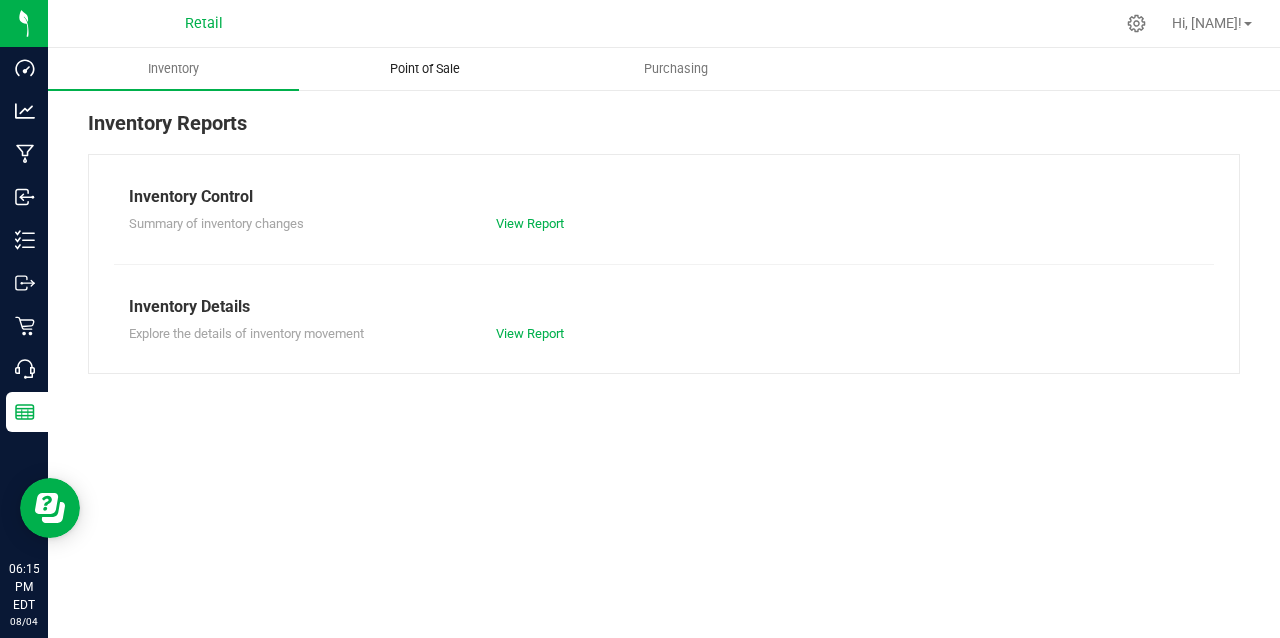 click on "Point of Sale" at bounding box center [425, 69] 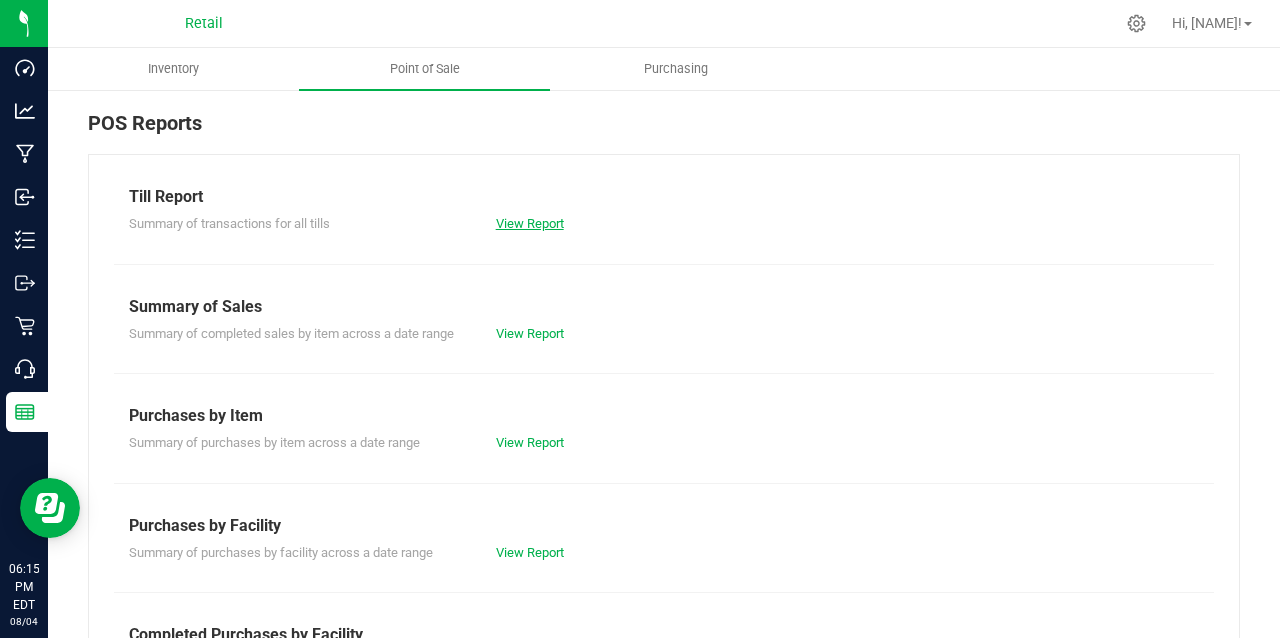click on "View Report" at bounding box center [530, 223] 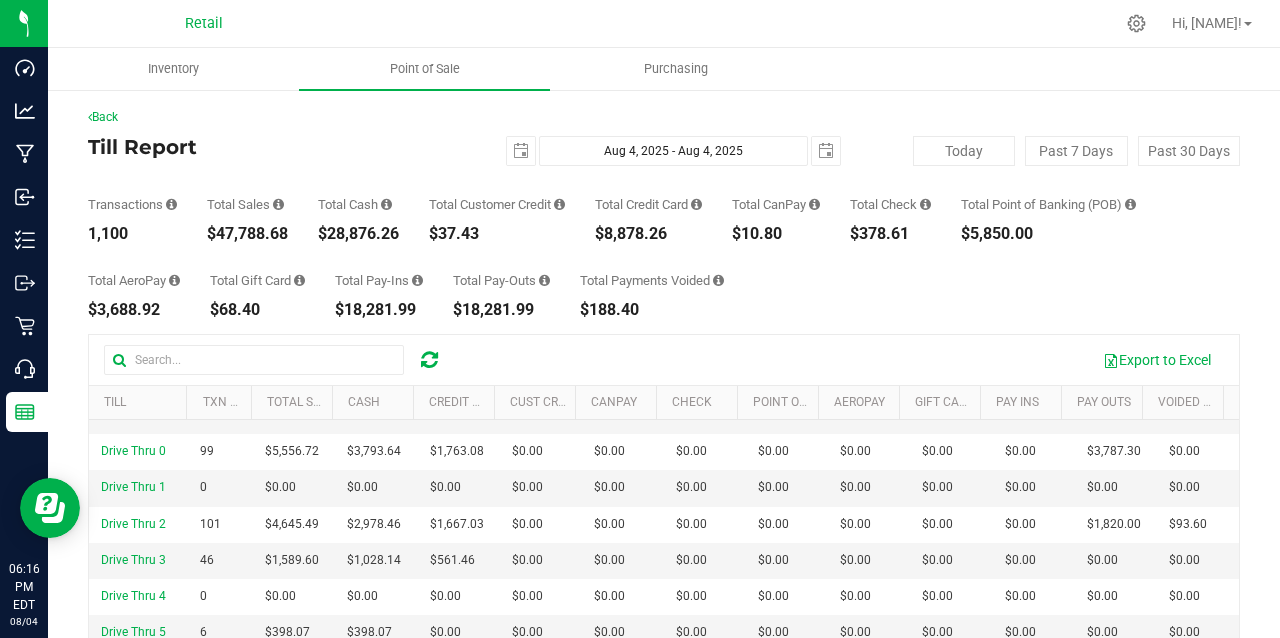 scroll, scrollTop: 614, scrollLeft: 0, axis: vertical 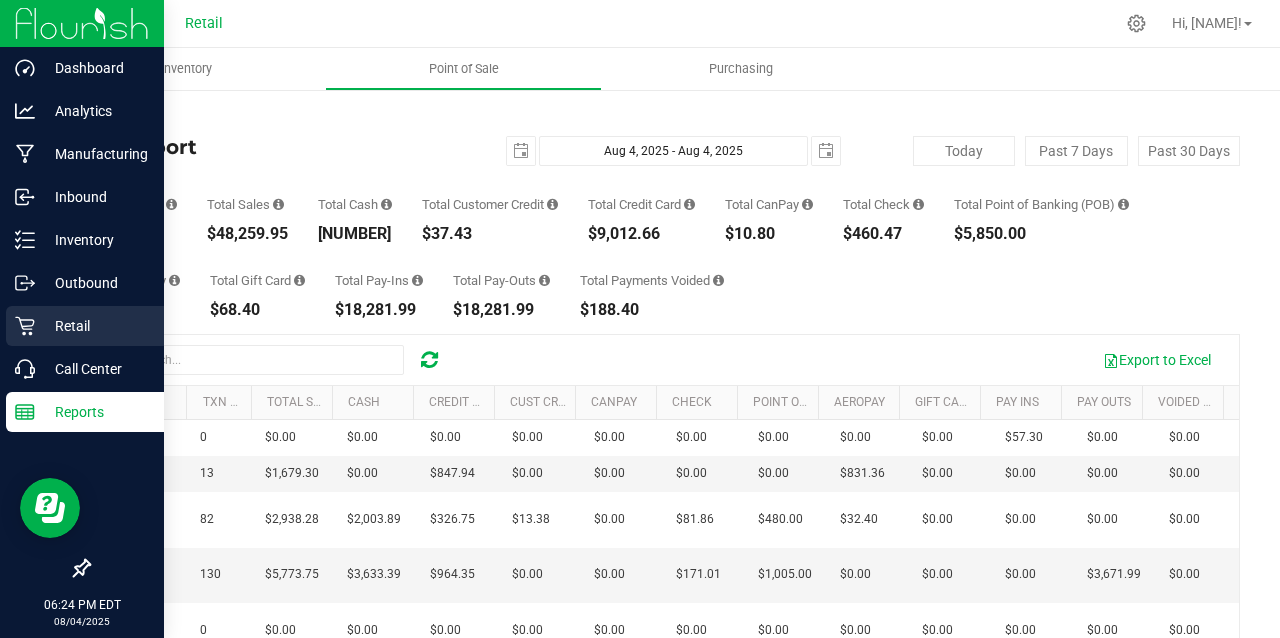 click on "Retail" at bounding box center (95, 326) 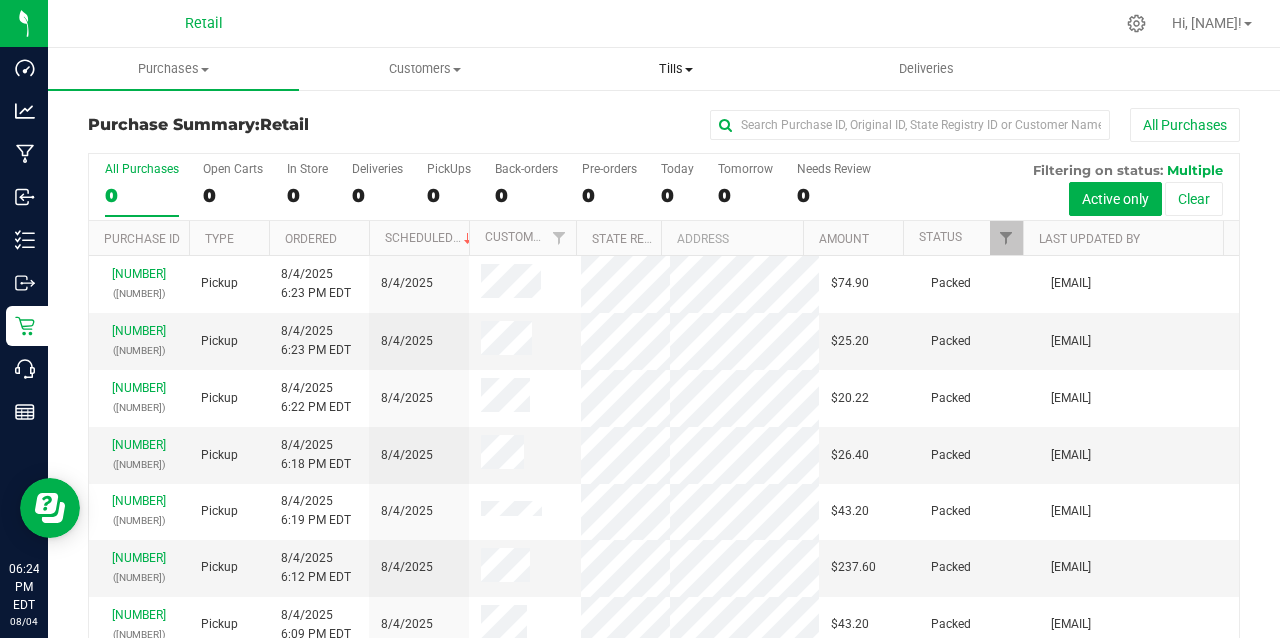 click on "Tills" at bounding box center (675, 69) 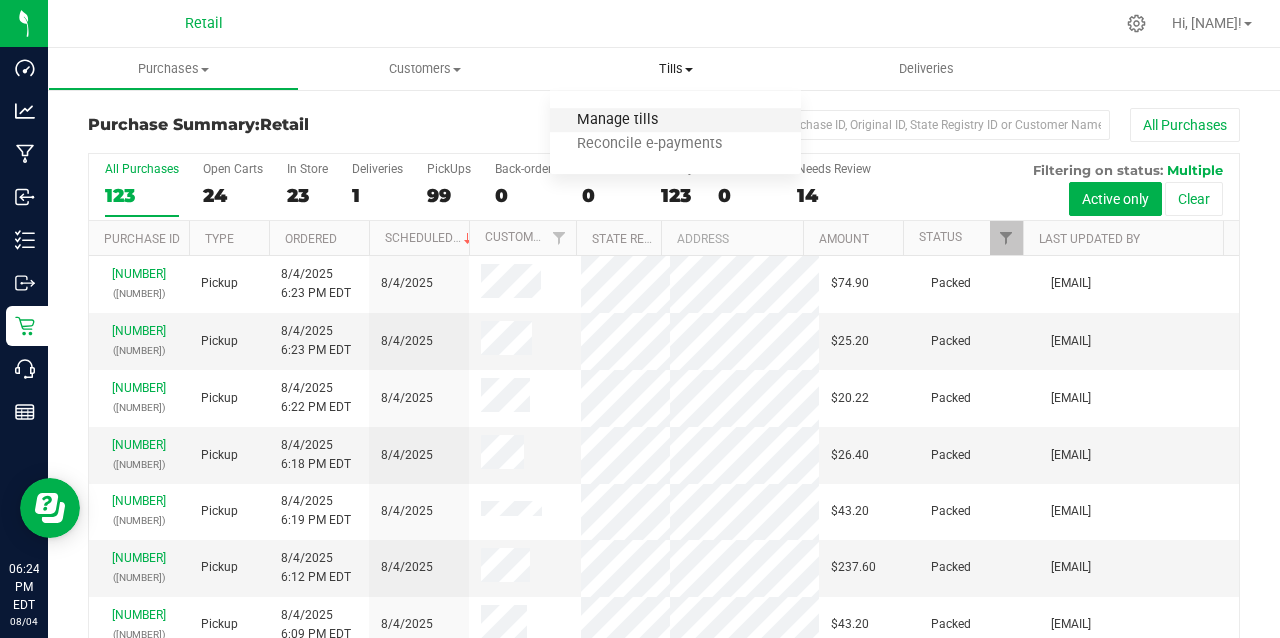 click on "Manage tills" at bounding box center (617, 120) 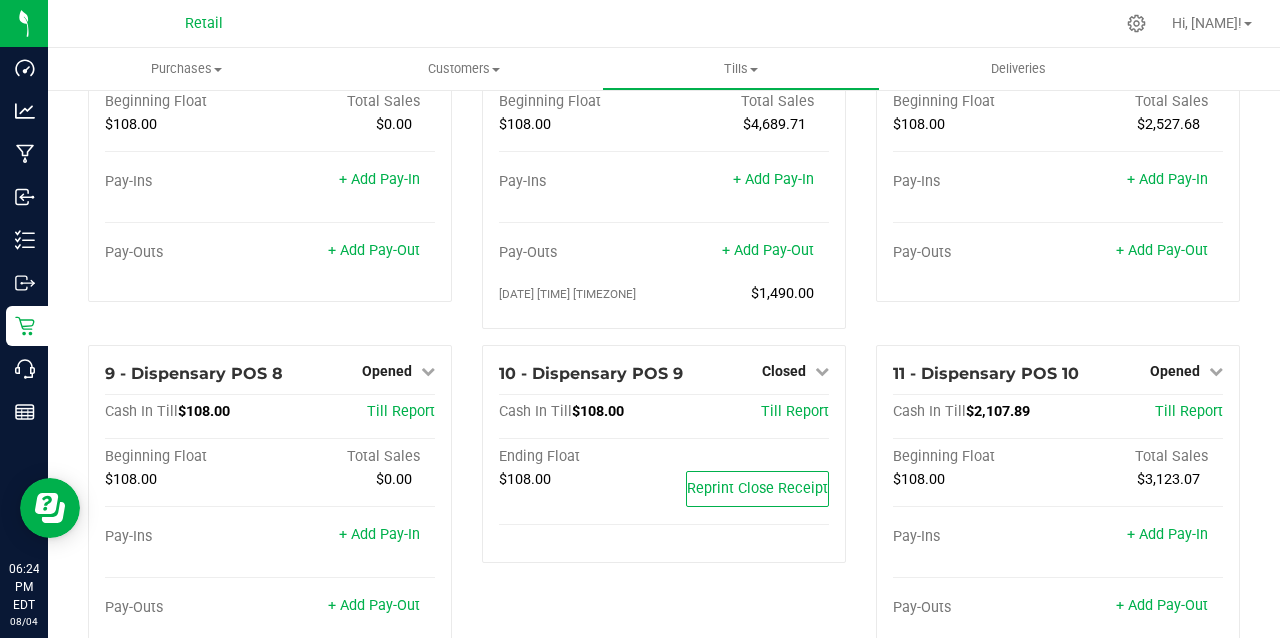 scroll, scrollTop: 607, scrollLeft: 0, axis: vertical 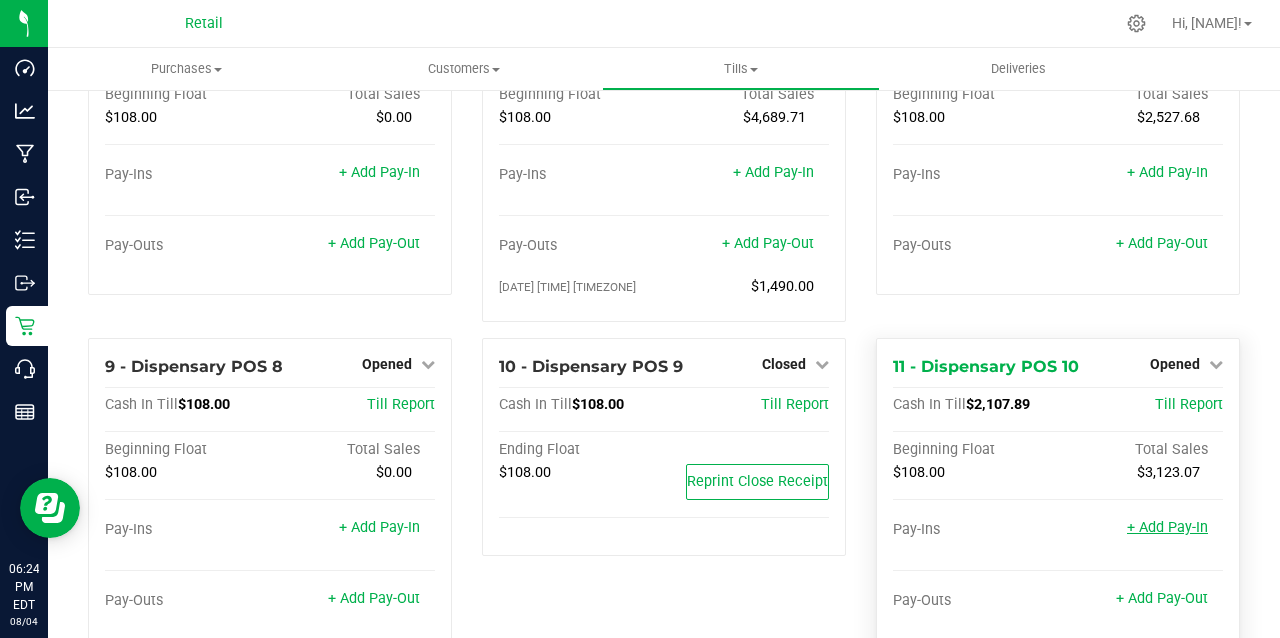 click on "+ Add Pay-In" at bounding box center [1167, 527] 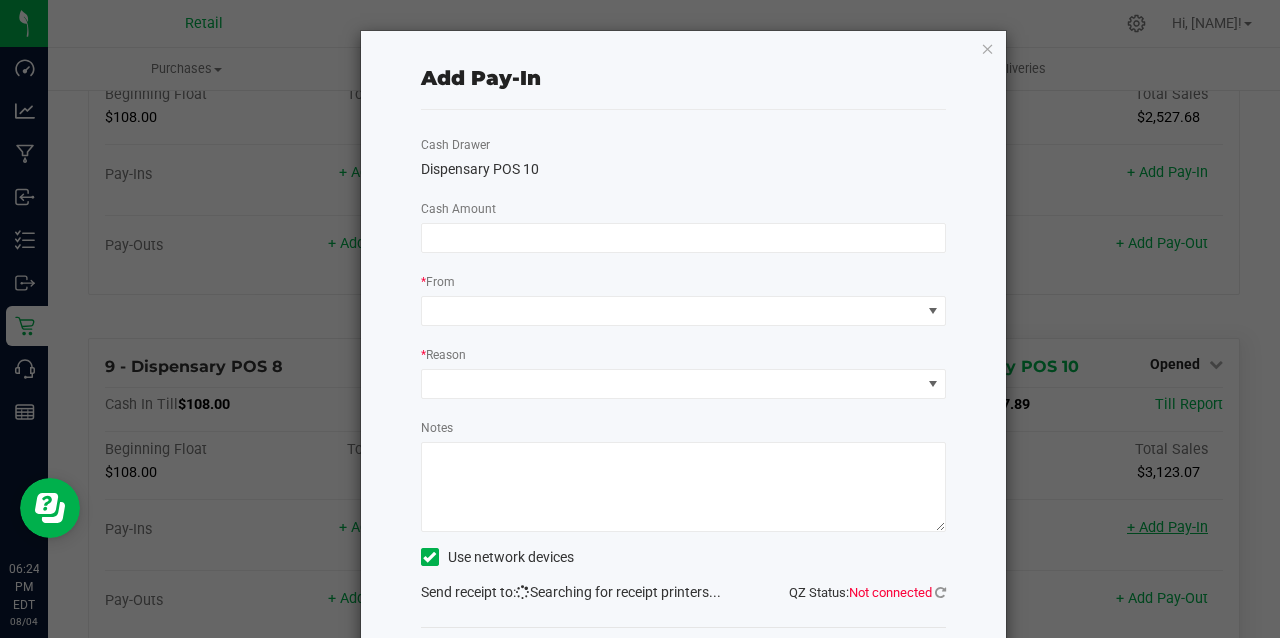 click 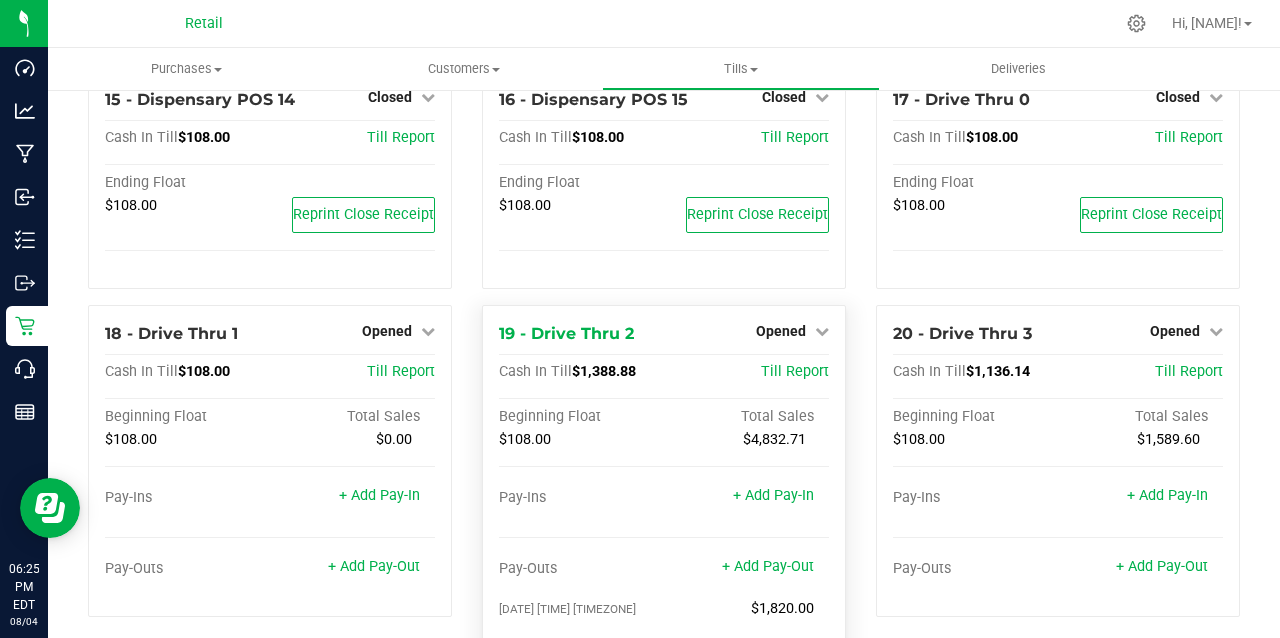 scroll, scrollTop: 1524, scrollLeft: 0, axis: vertical 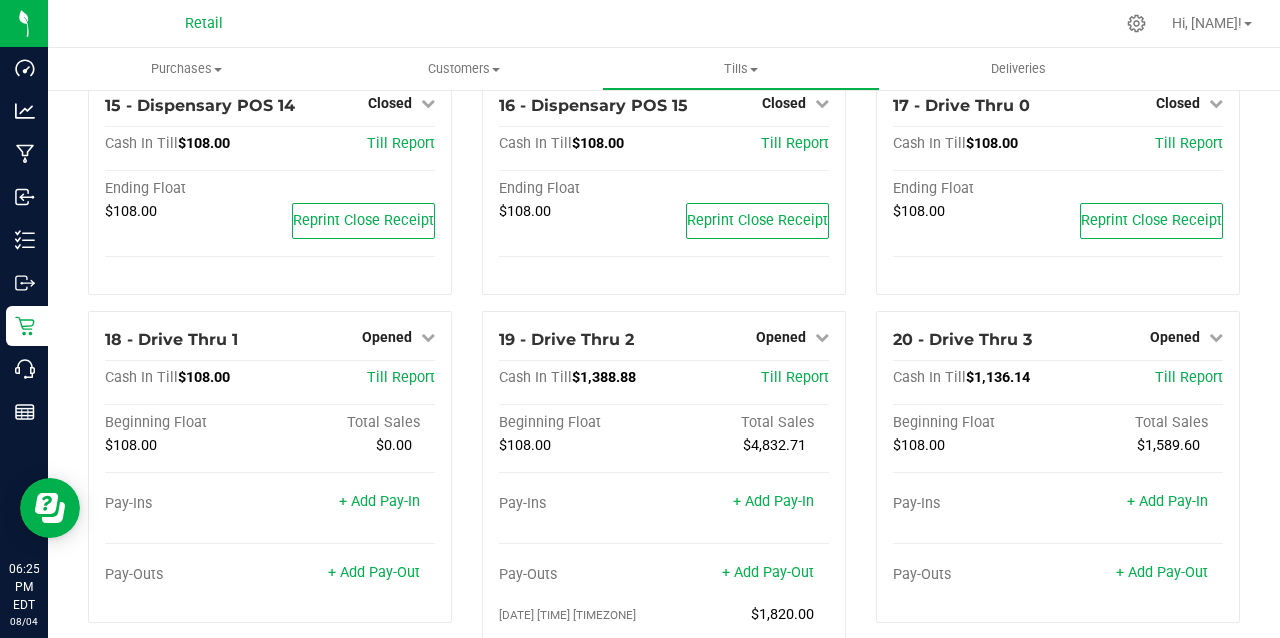 click at bounding box center [736, 23] 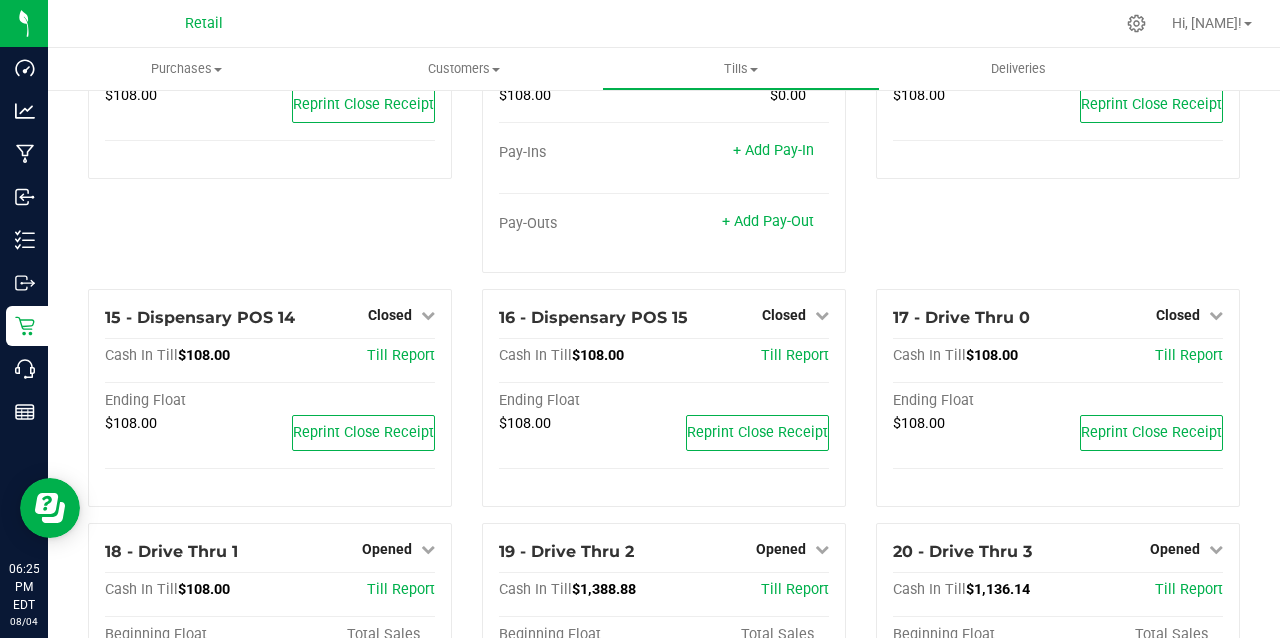 scroll, scrollTop: 1295, scrollLeft: 0, axis: vertical 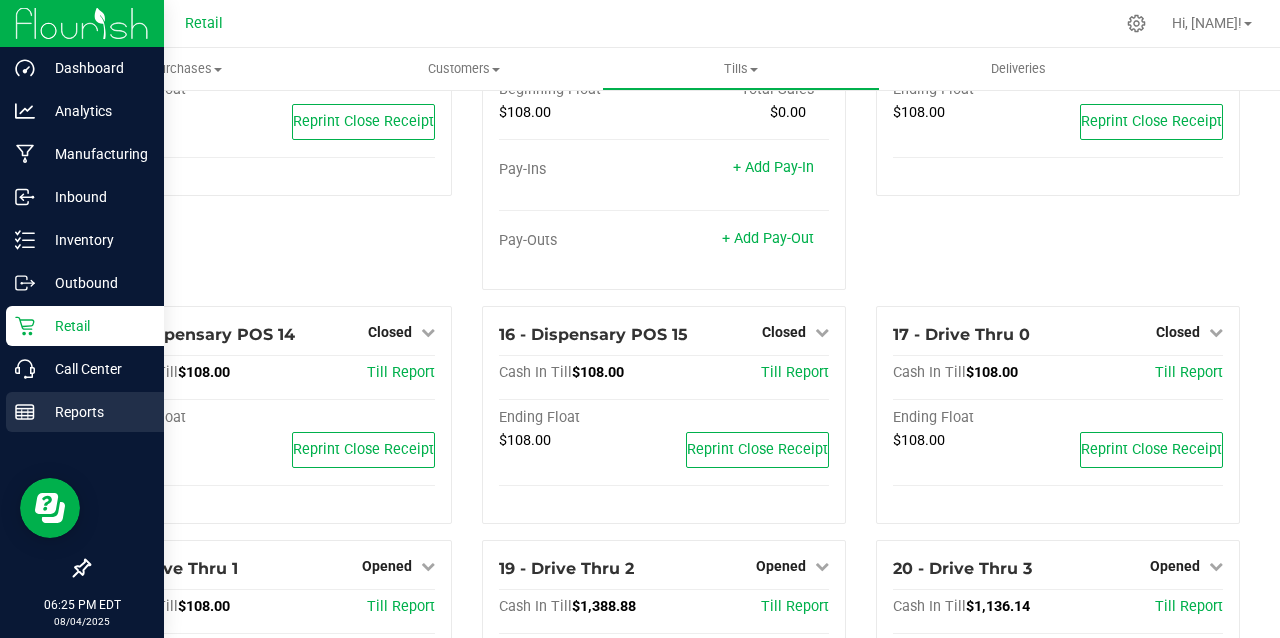click 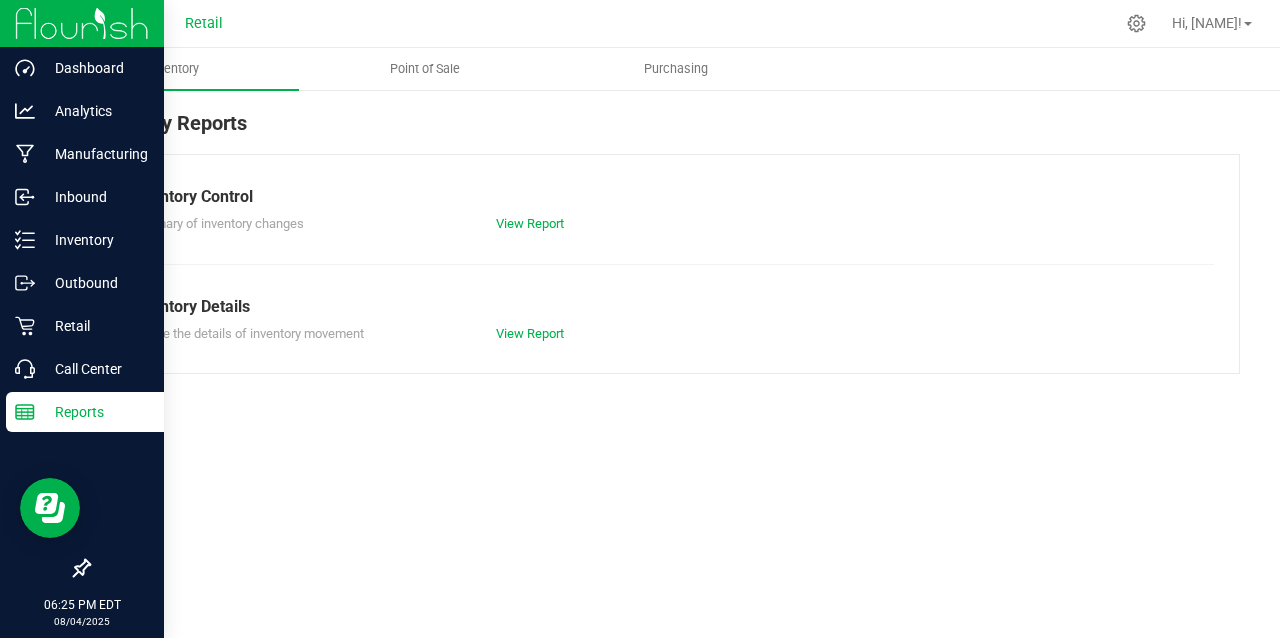 scroll, scrollTop: 0, scrollLeft: 0, axis: both 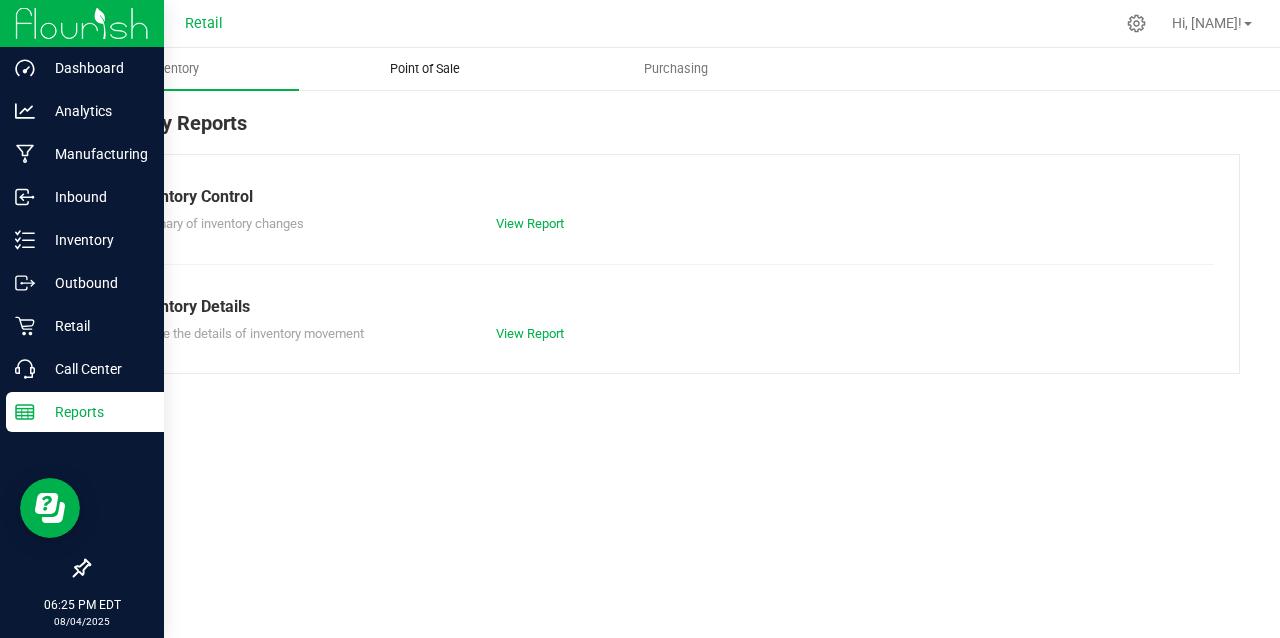 click on "Point of Sale" at bounding box center [425, 69] 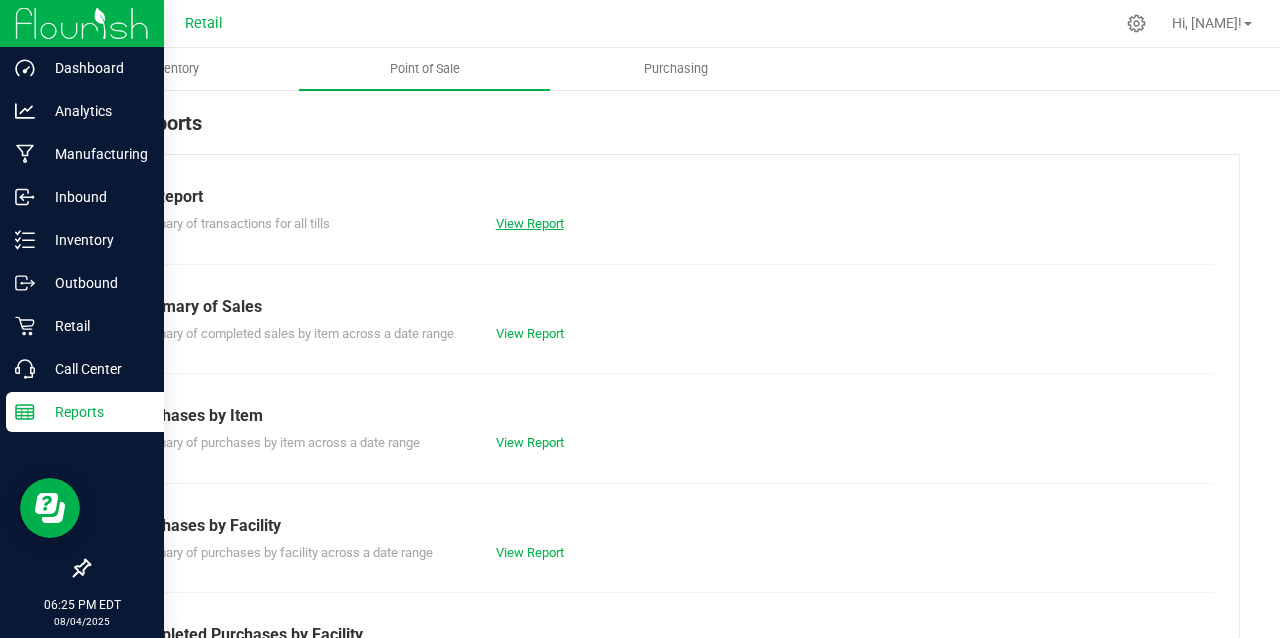 click on "View Report" at bounding box center (530, 223) 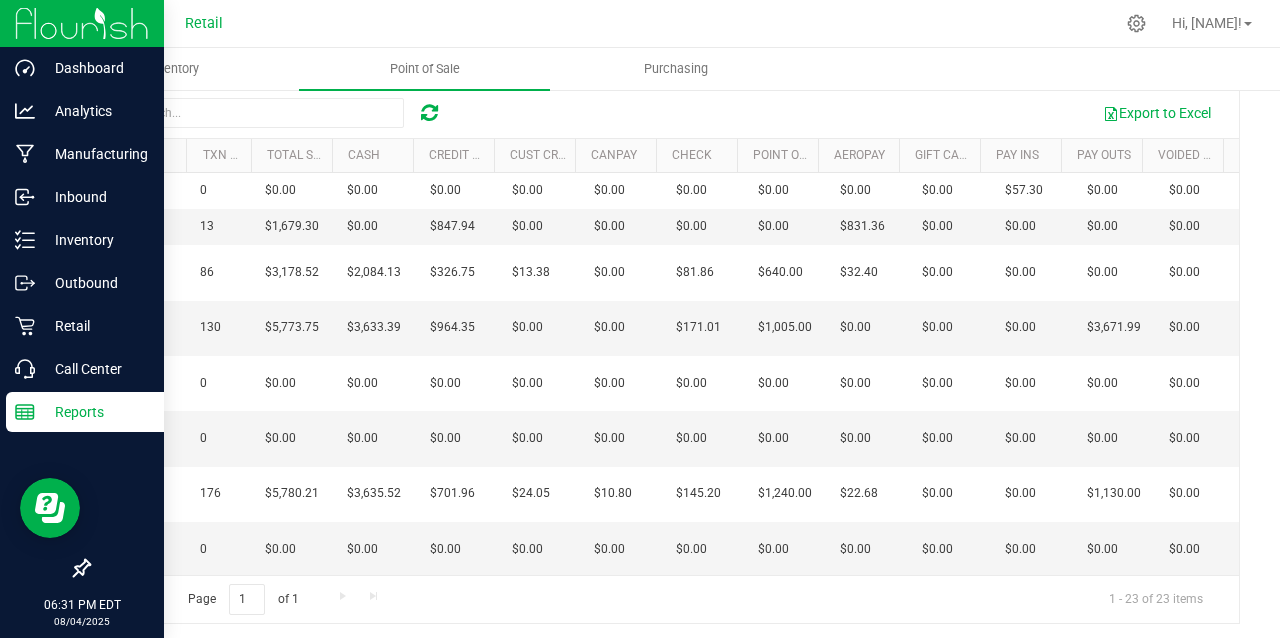scroll, scrollTop: 251, scrollLeft: 0, axis: vertical 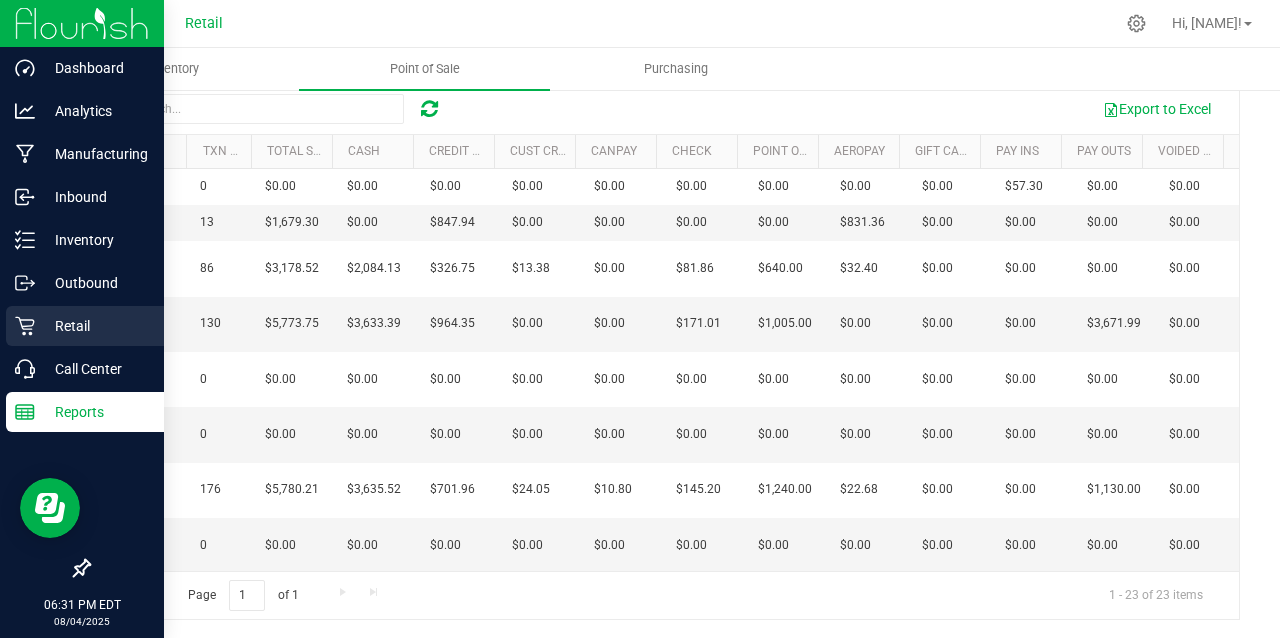 click 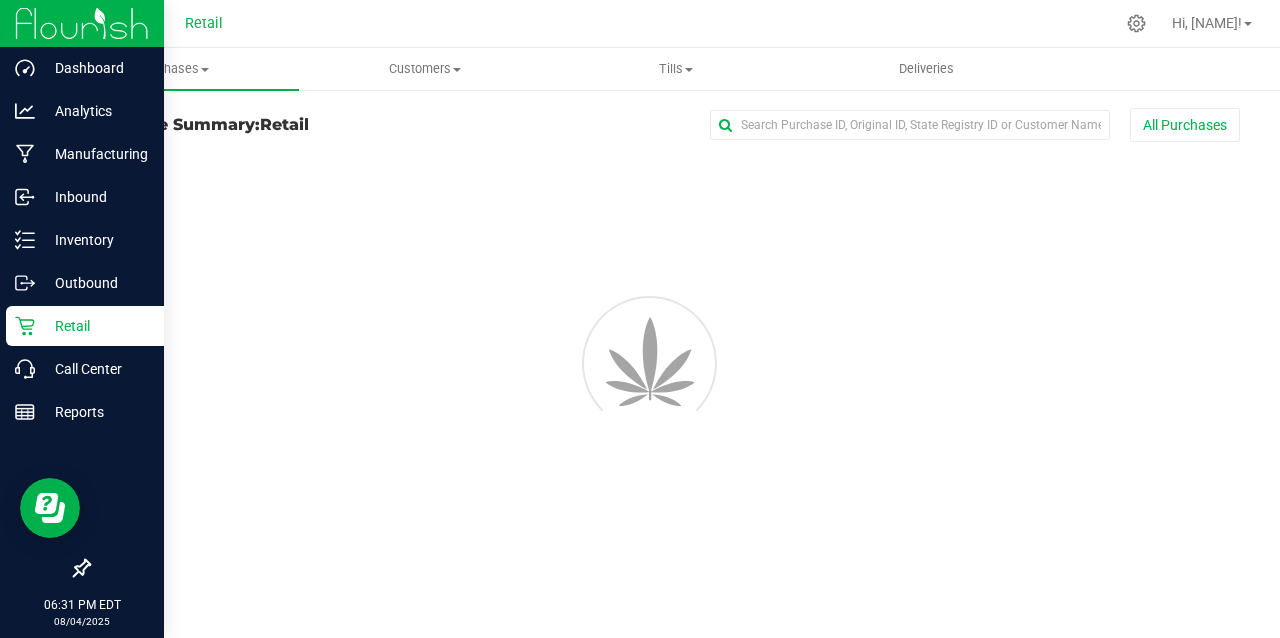 scroll, scrollTop: 0, scrollLeft: 0, axis: both 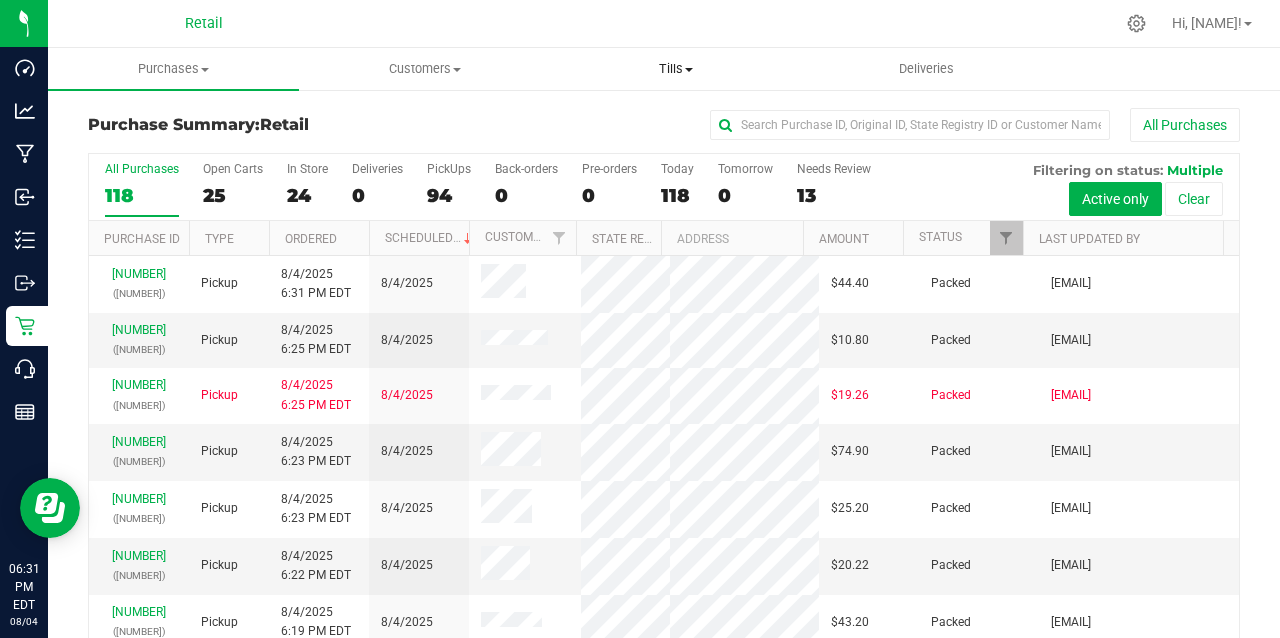 click on "Tills
Manage tills
Reconcile e-payments" at bounding box center (675, 69) 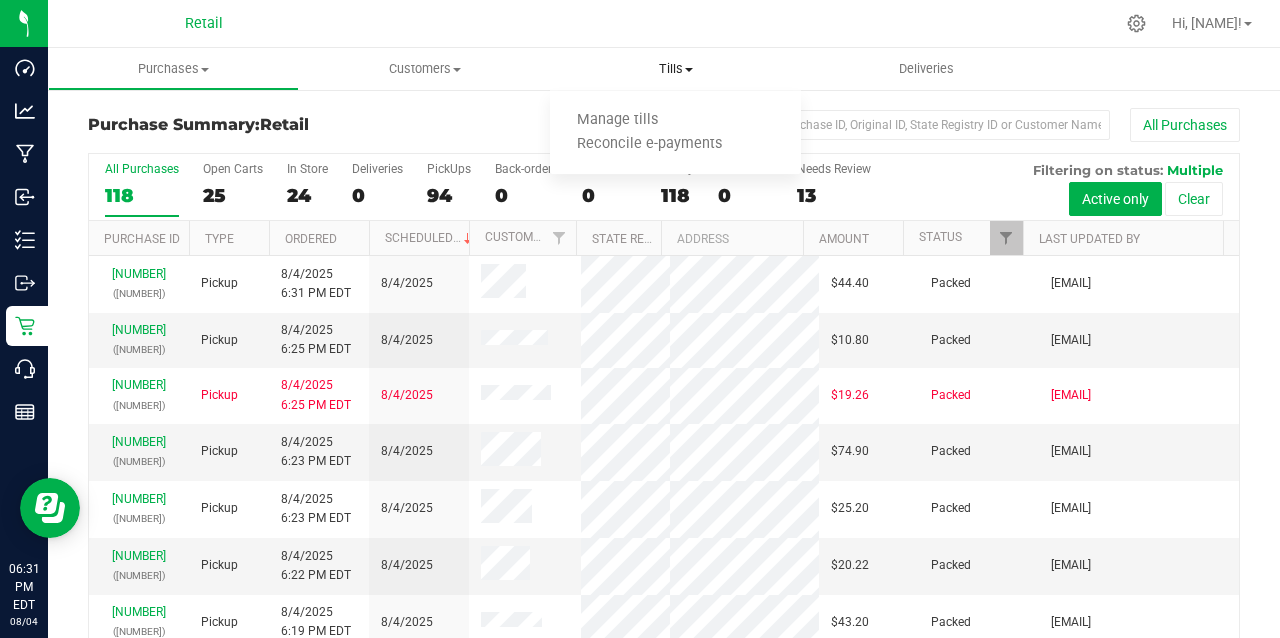 click on "Manage tills" at bounding box center [617, 120] 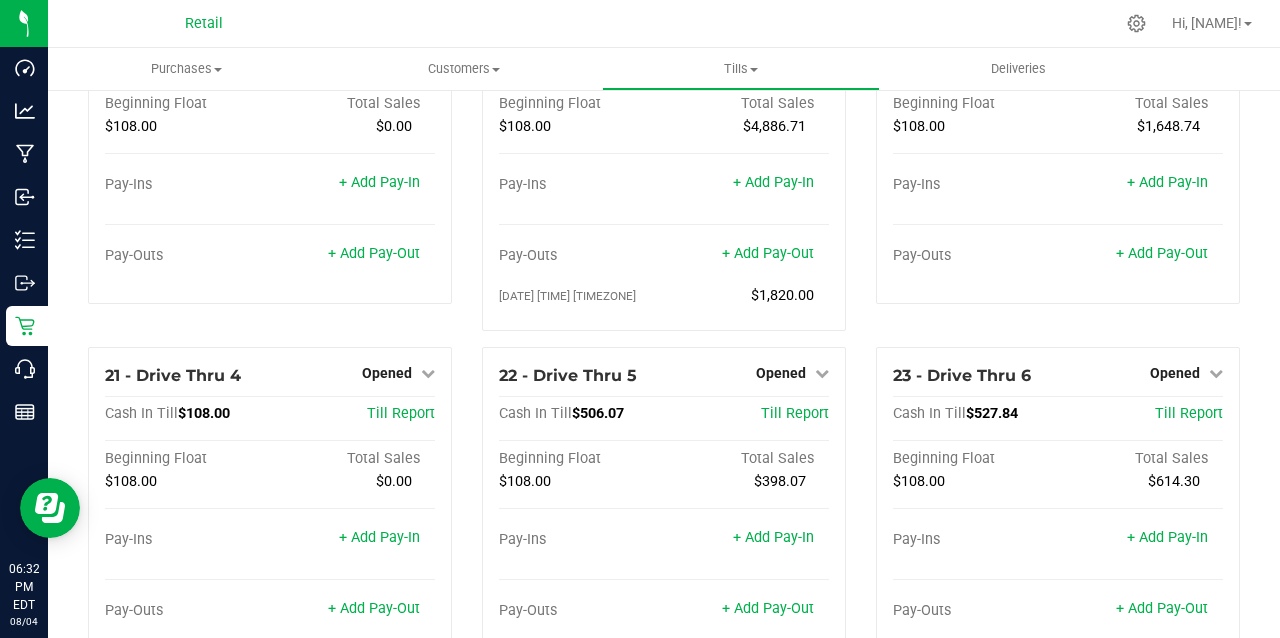 scroll, scrollTop: 1847, scrollLeft: 0, axis: vertical 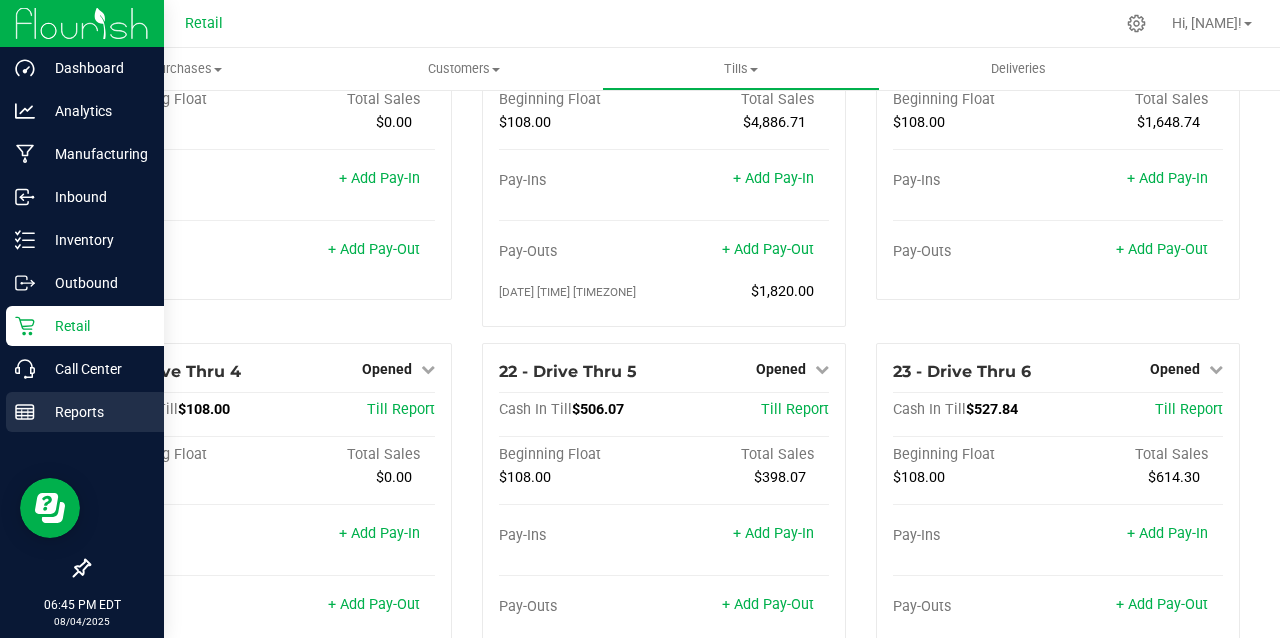 click on "Reports" at bounding box center [95, 412] 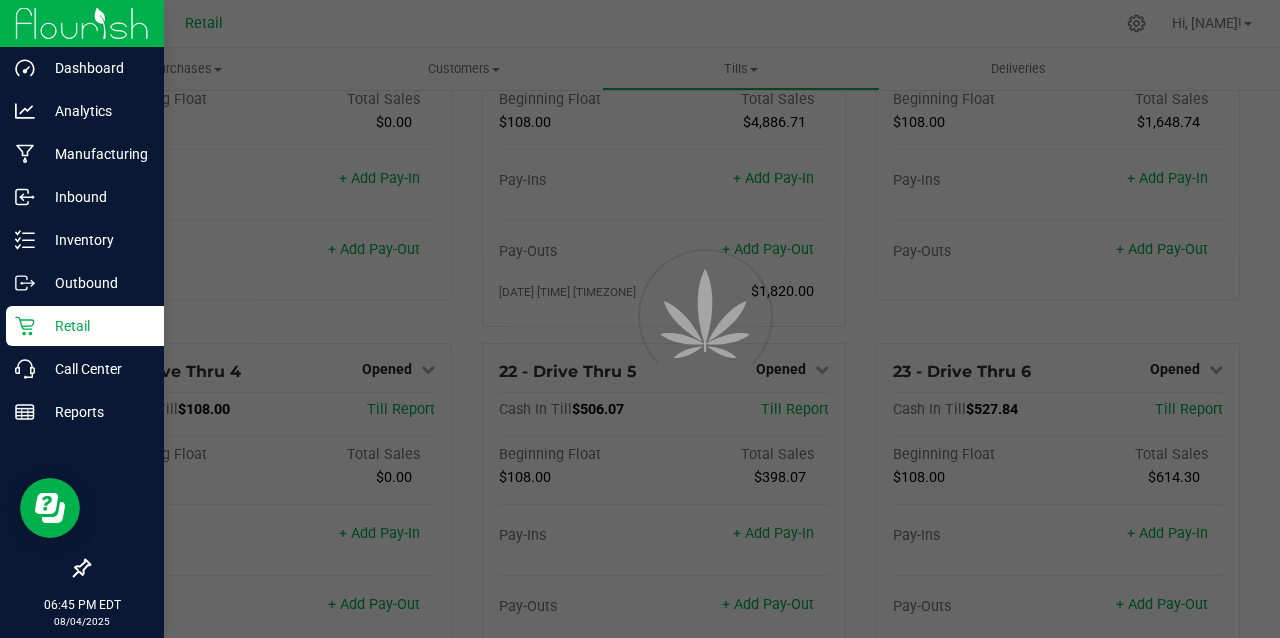 scroll, scrollTop: 0, scrollLeft: 0, axis: both 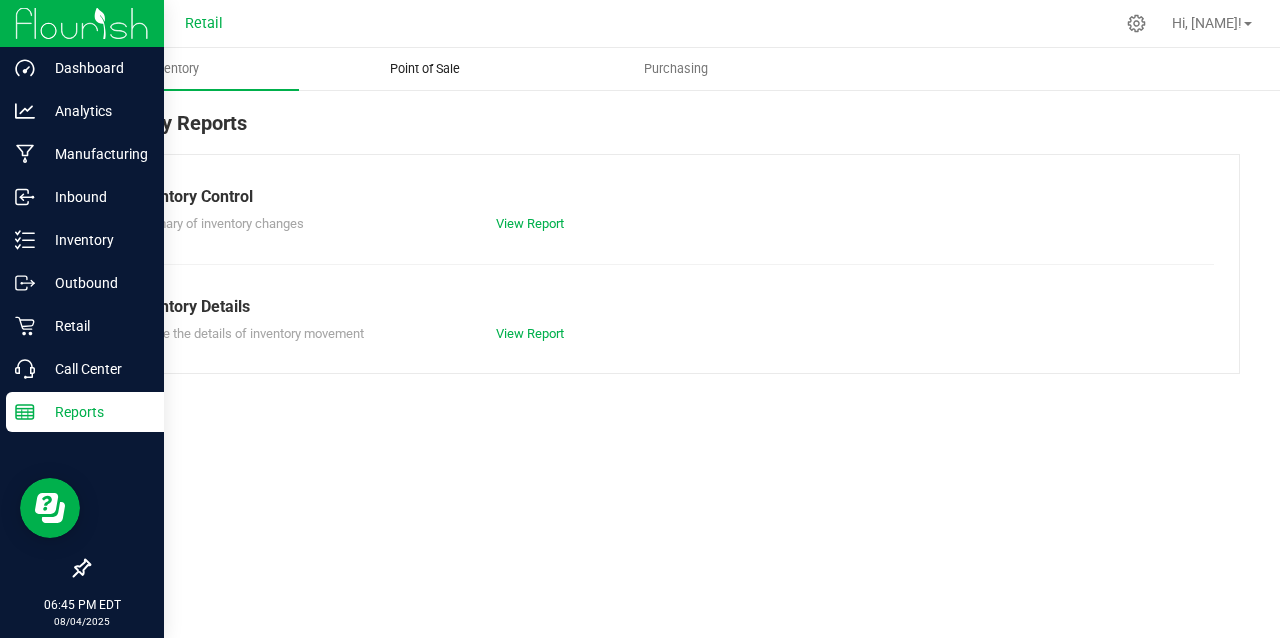 click on "Point of Sale" at bounding box center [425, 69] 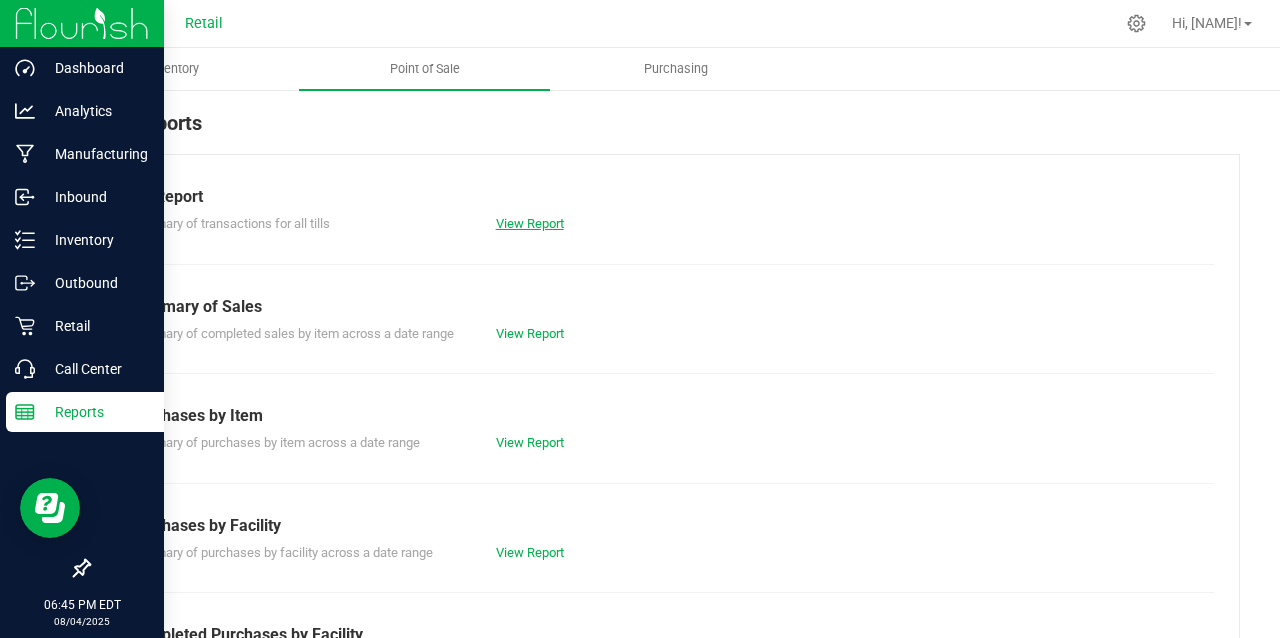 click on "View Report" at bounding box center [530, 223] 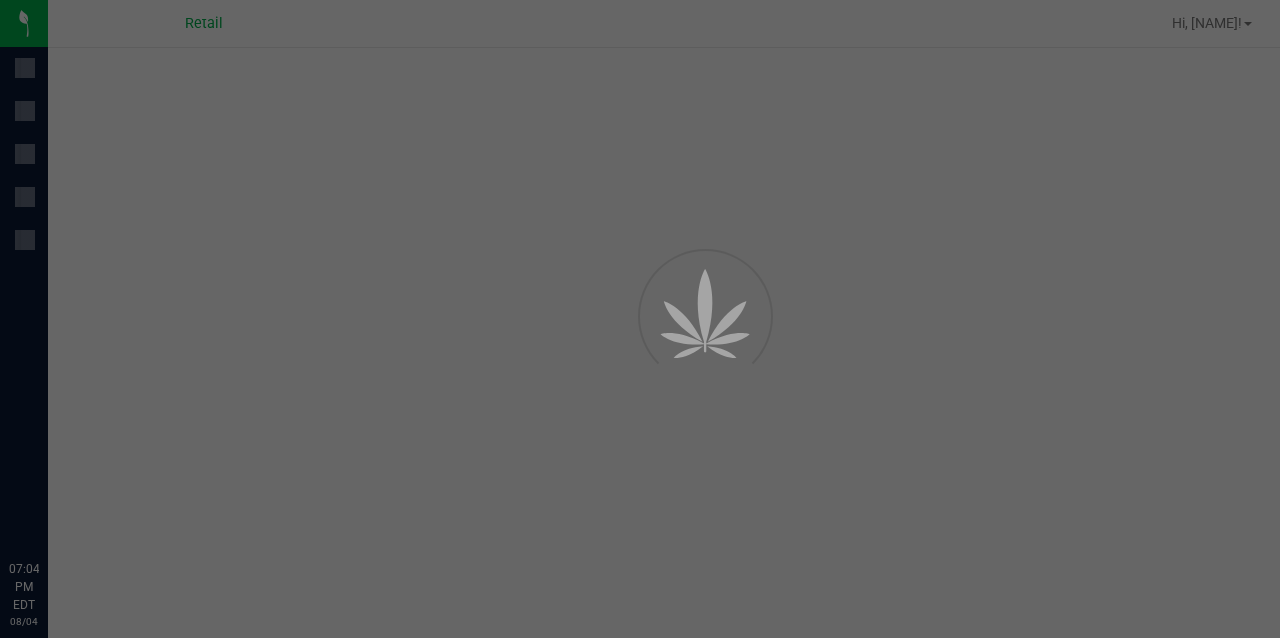 scroll, scrollTop: 0, scrollLeft: 0, axis: both 